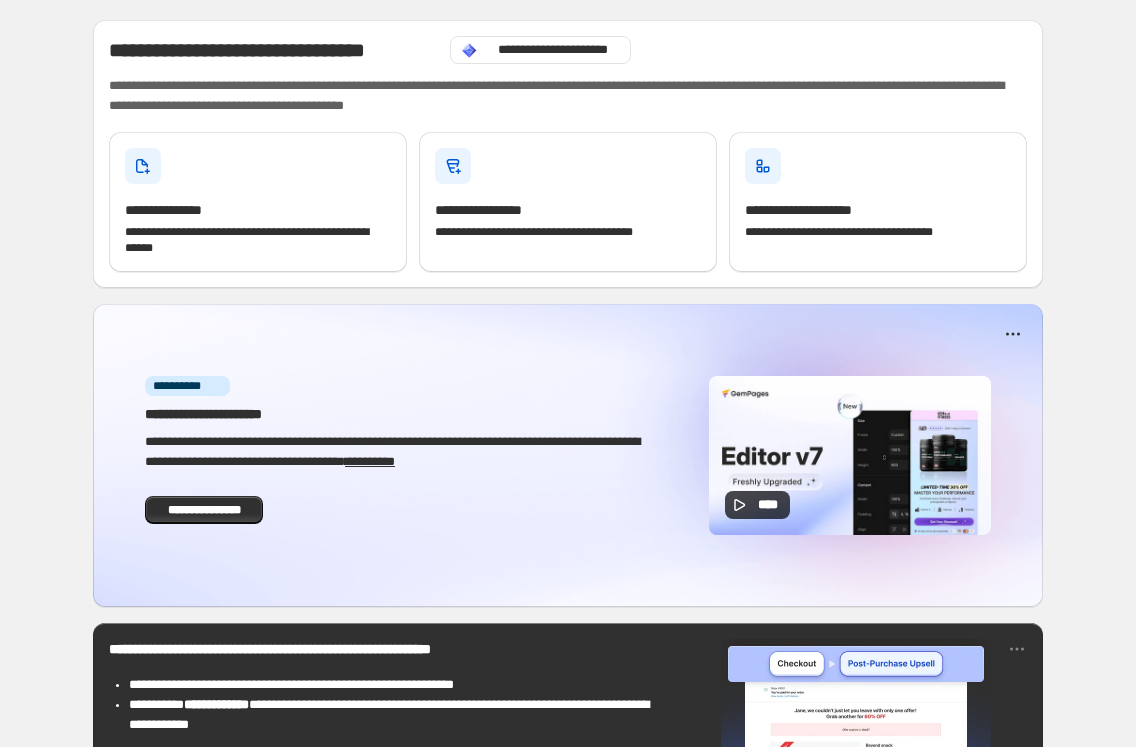 scroll, scrollTop: 37, scrollLeft: 0, axis: vertical 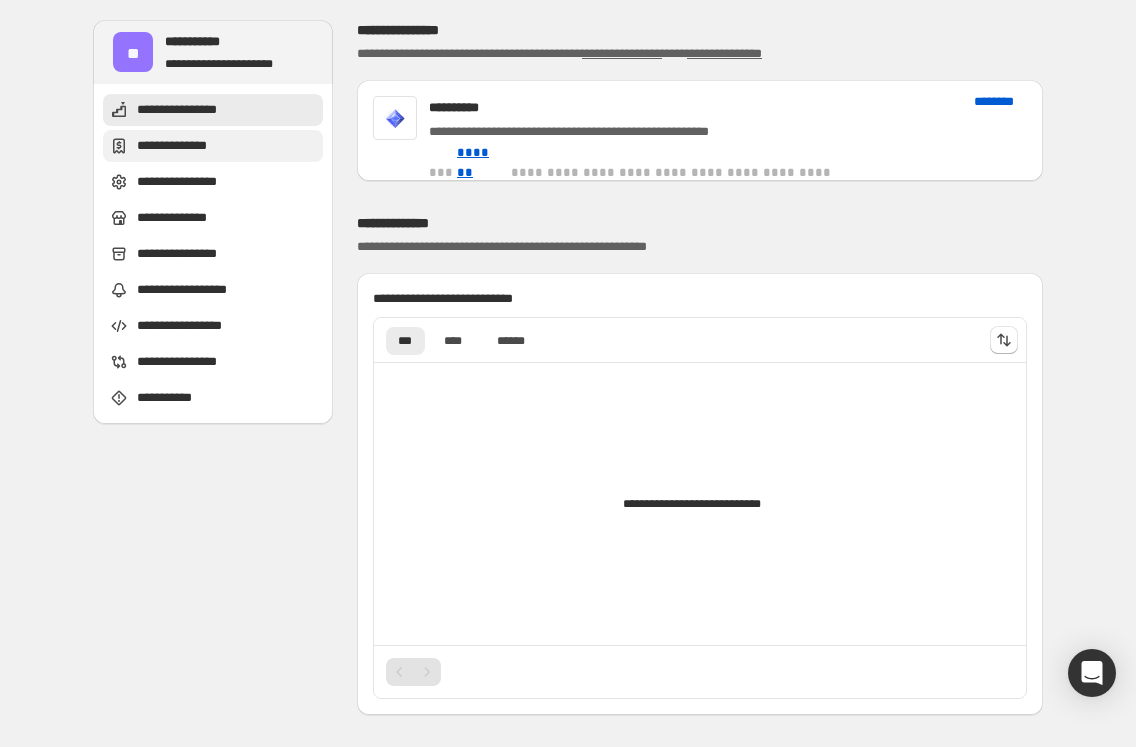 click on "**********" at bounding box center [187, 146] 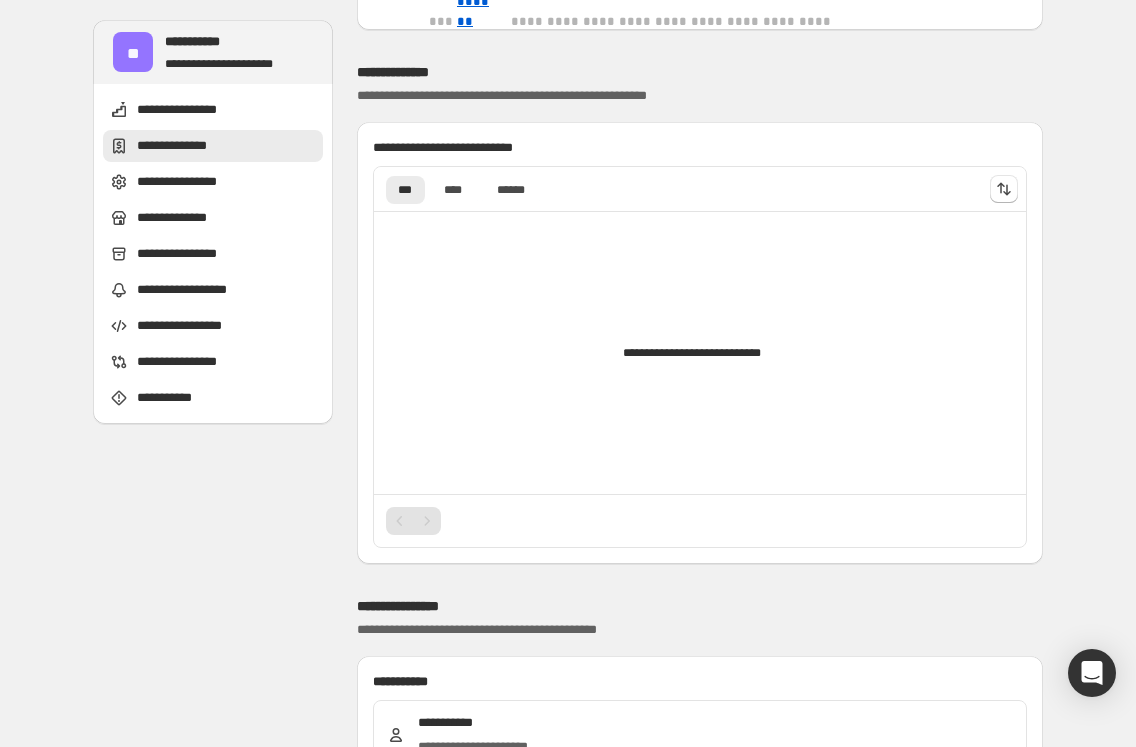 scroll, scrollTop: 173, scrollLeft: 0, axis: vertical 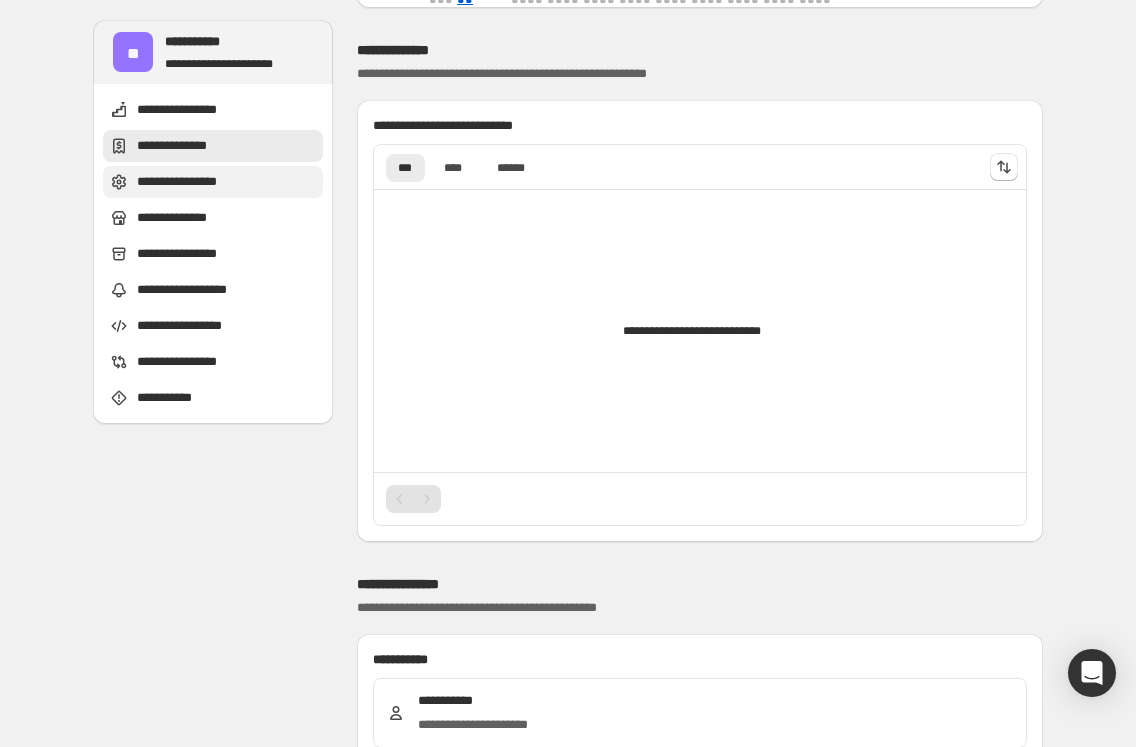 click on "**********" at bounding box center (190, 182) 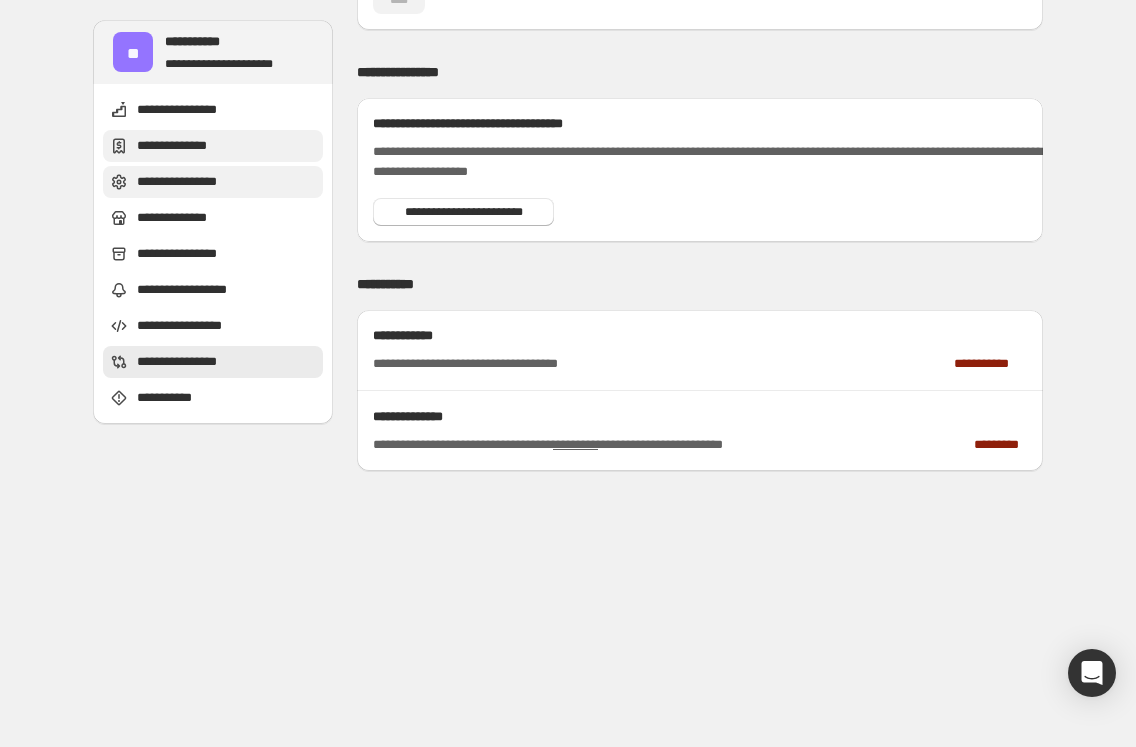 scroll, scrollTop: 2739, scrollLeft: 0, axis: vertical 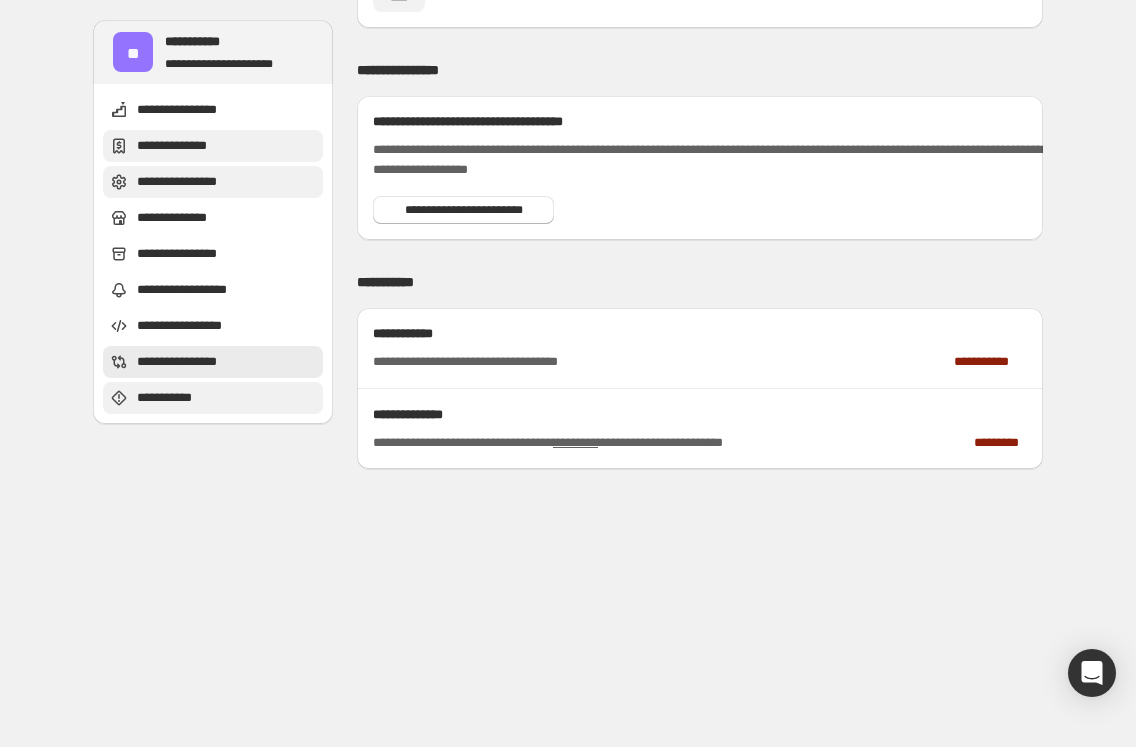 click on "**********" at bounding box center [176, 398] 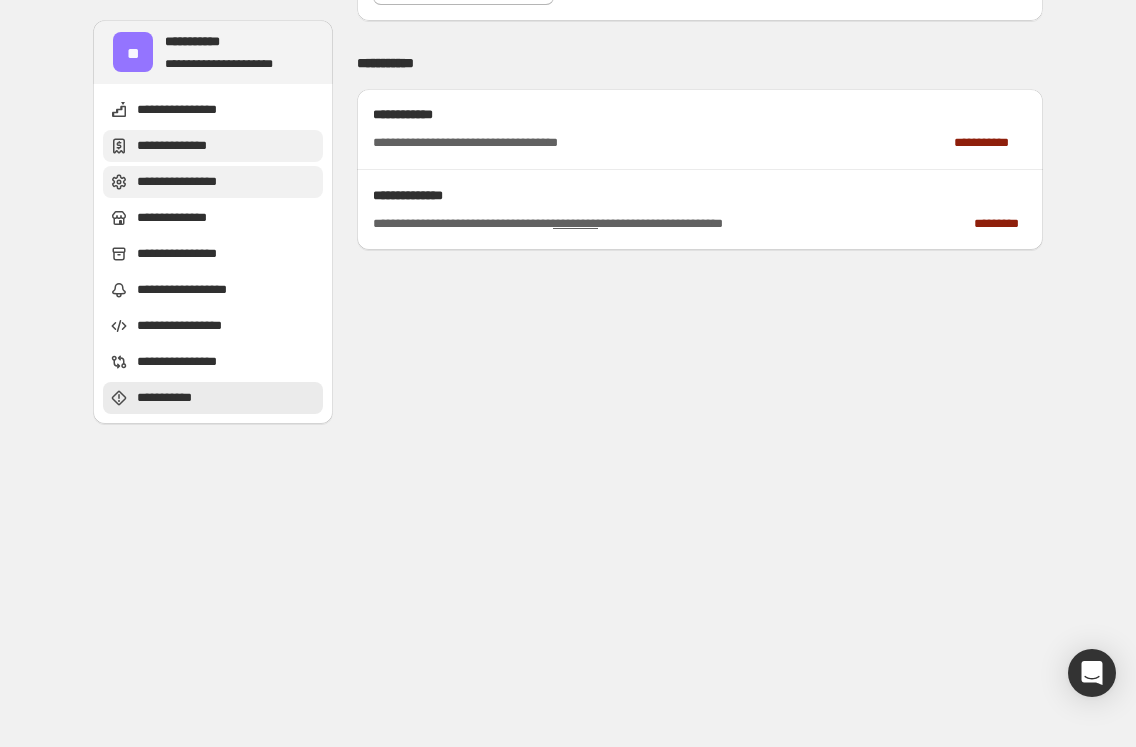 scroll, scrollTop: 2959, scrollLeft: 0, axis: vertical 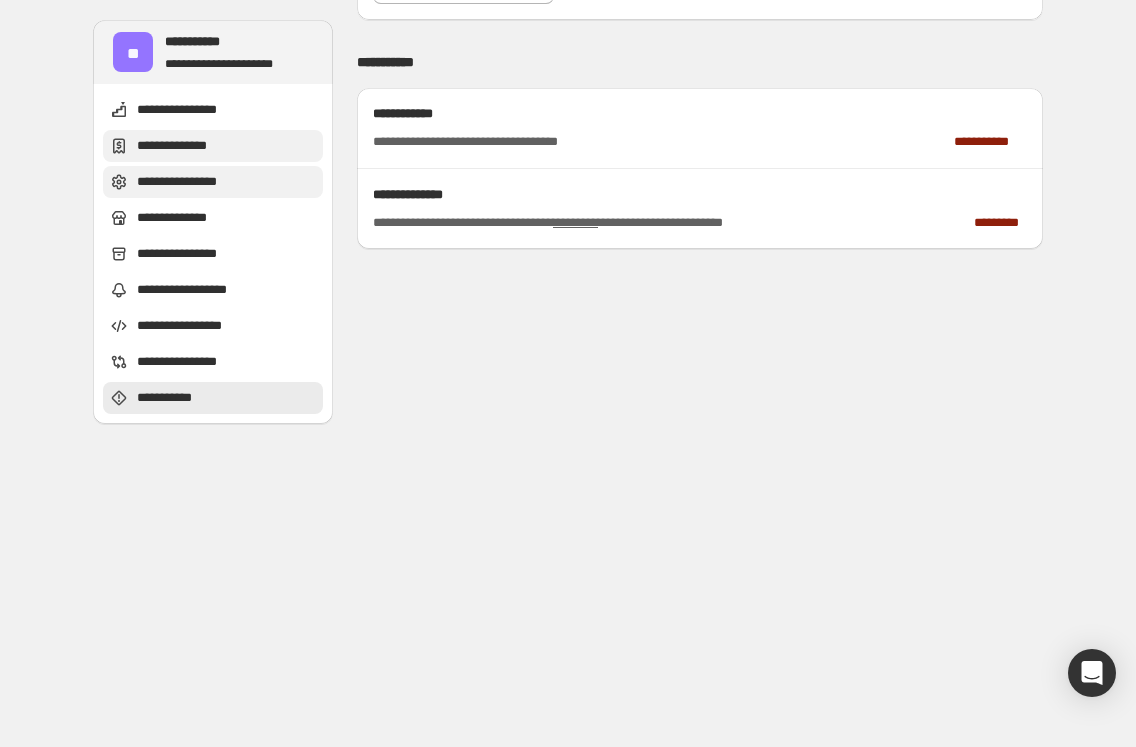click on "**********" at bounding box center [176, 398] 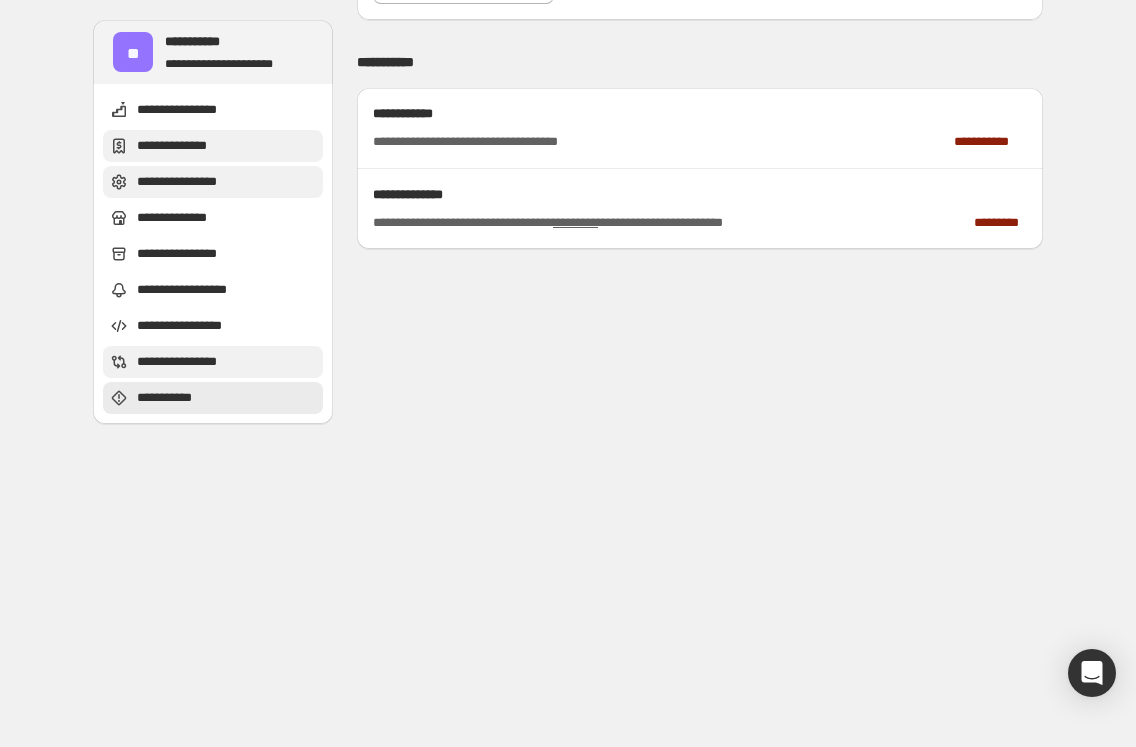 click on "**********" at bounding box center (195, 362) 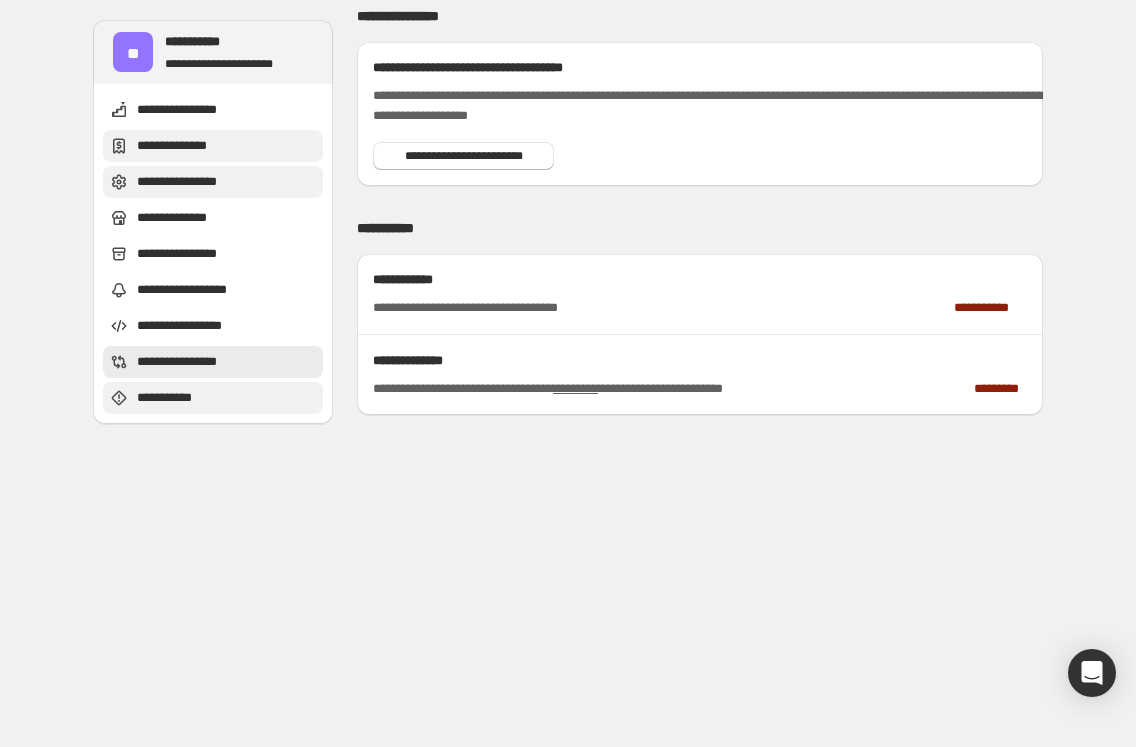 scroll, scrollTop: 2747, scrollLeft: 0, axis: vertical 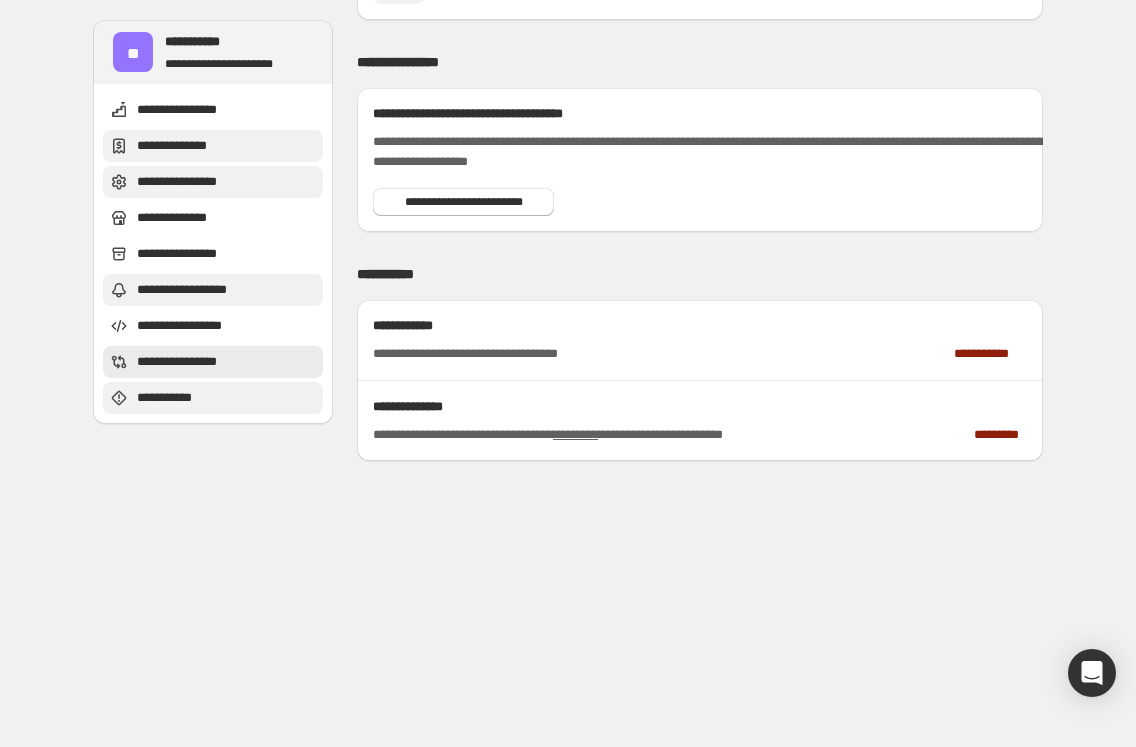 click on "**********" at bounding box center [213, 290] 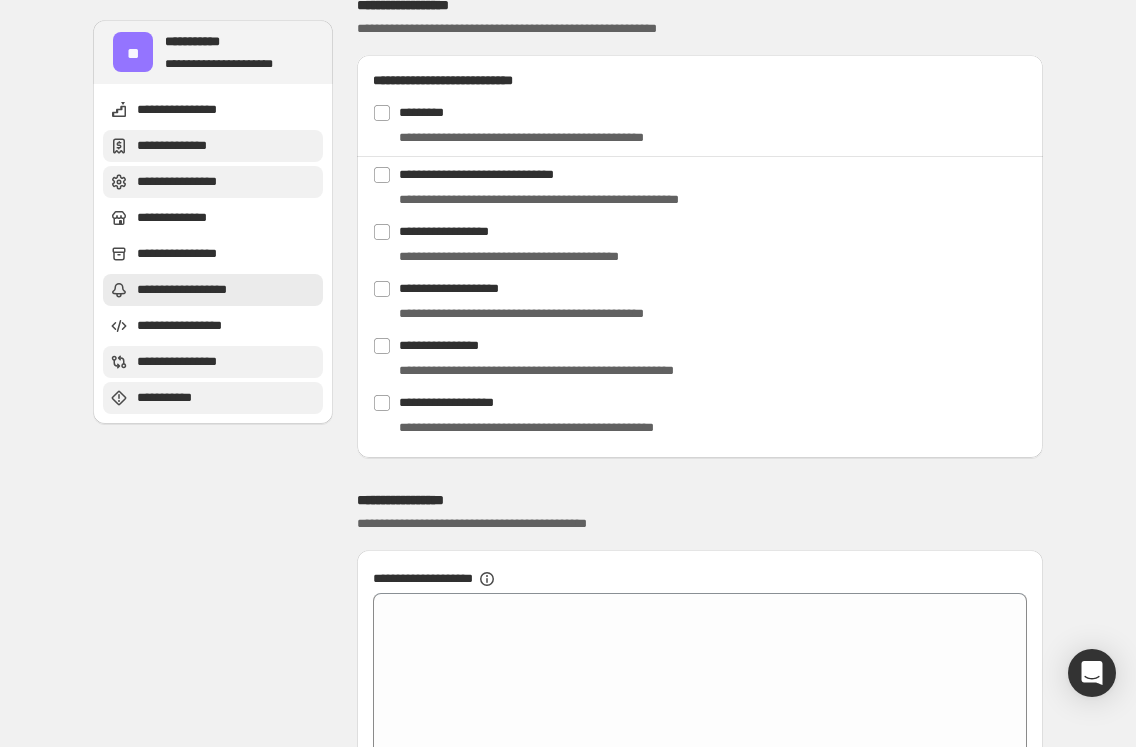 scroll, scrollTop: 1848, scrollLeft: 0, axis: vertical 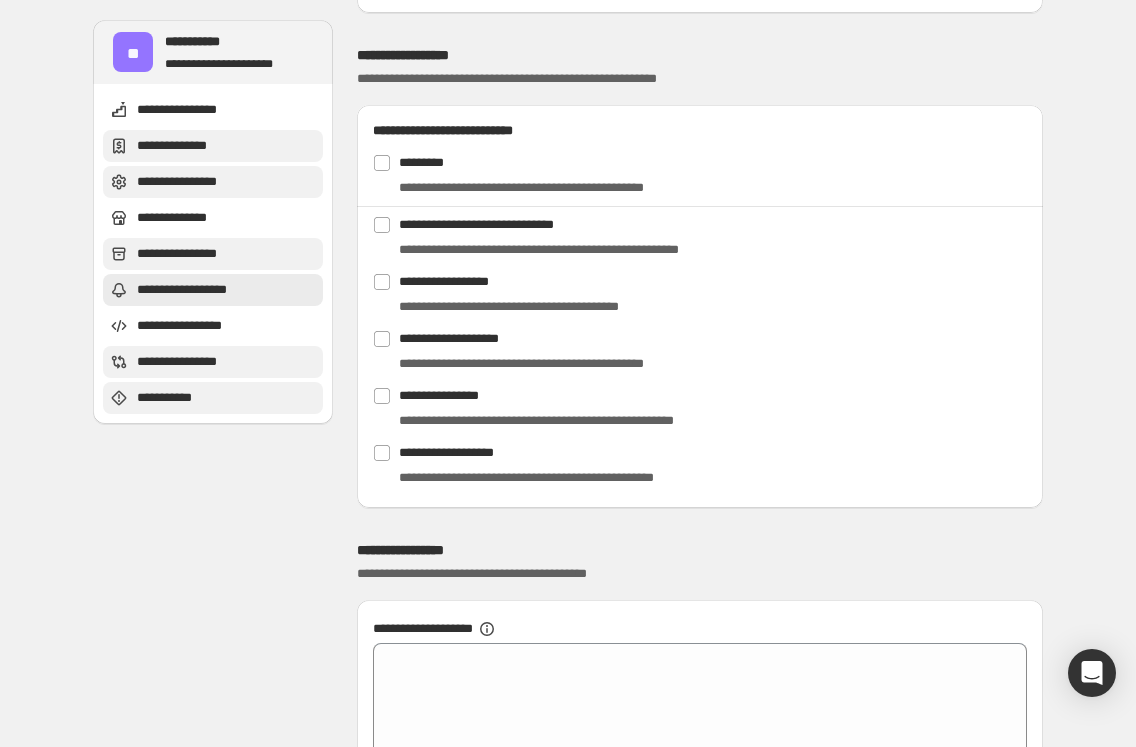 click on "**********" at bounding box center [191, 254] 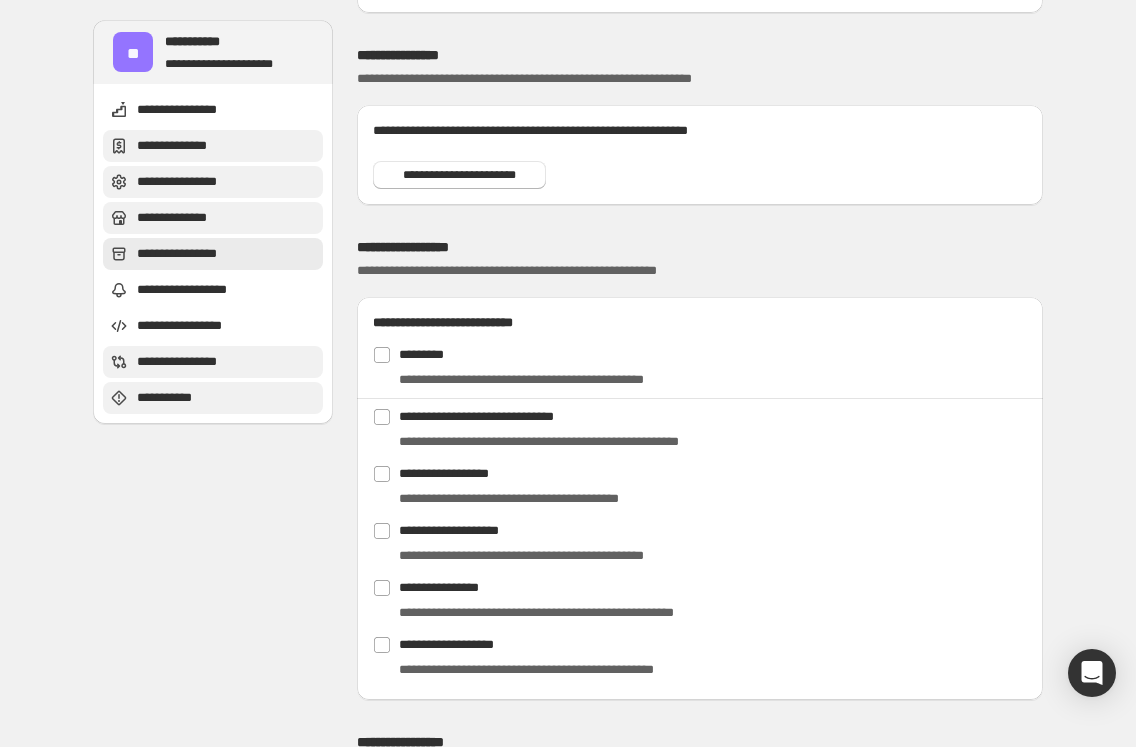 click on "**********" at bounding box center [180, 218] 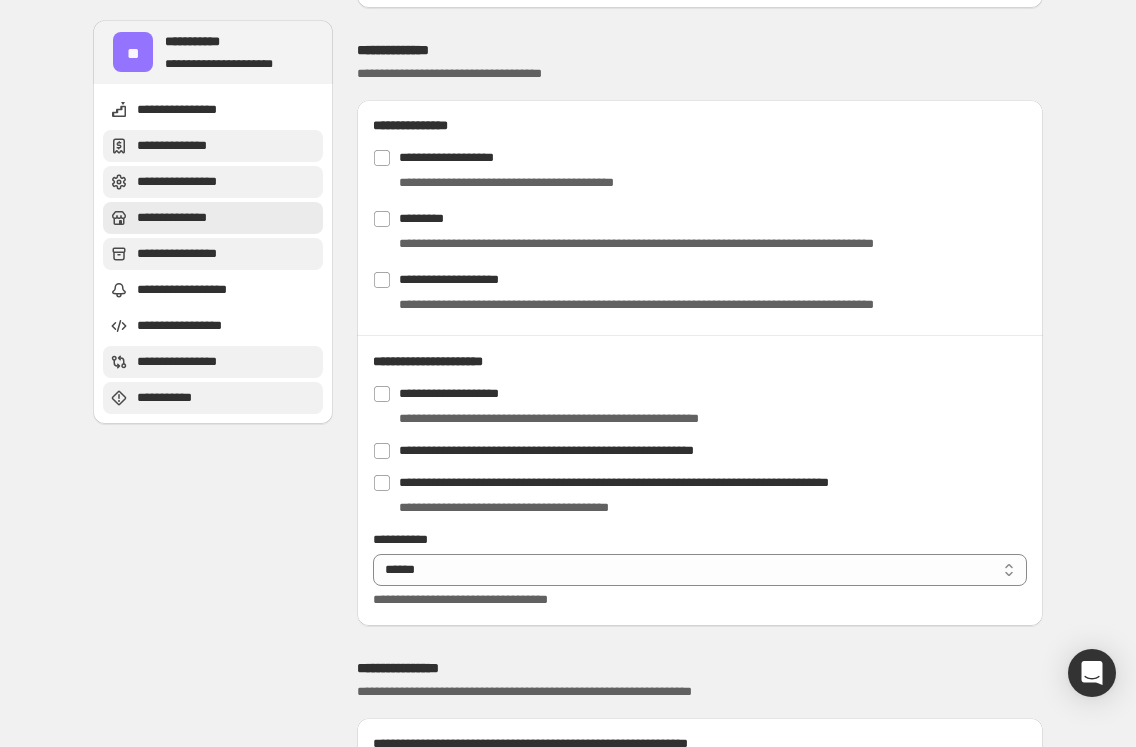 click on "**********" at bounding box center (190, 182) 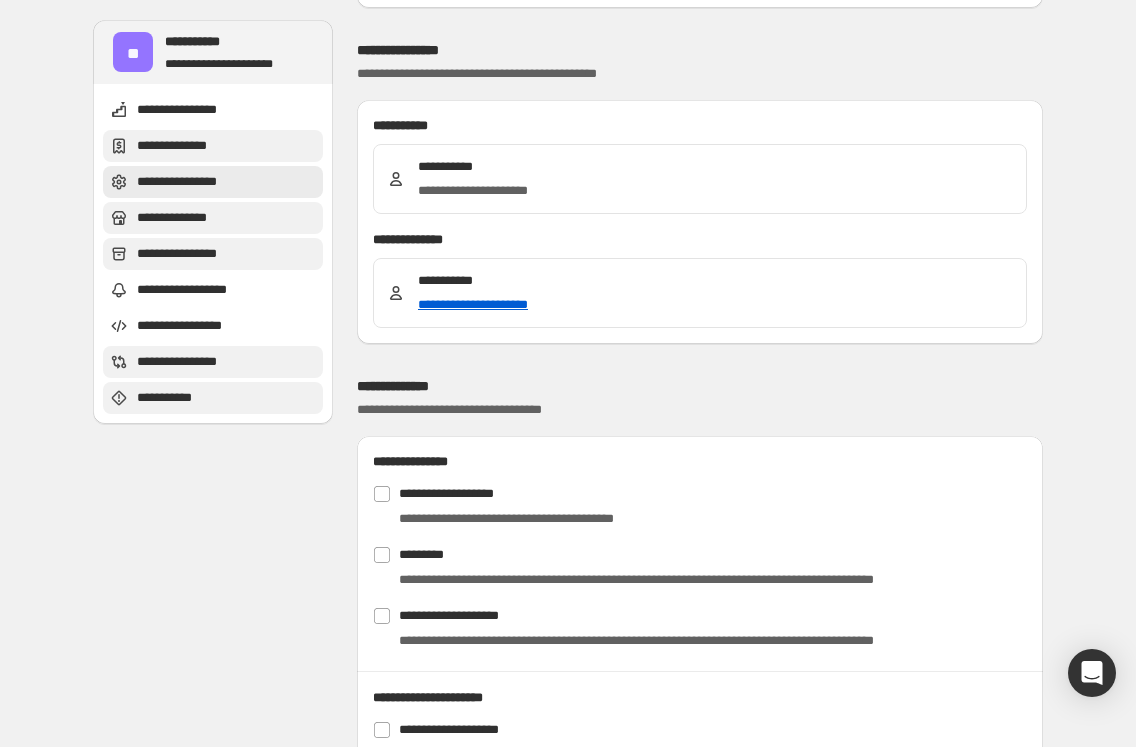 click on "**********" at bounding box center [187, 146] 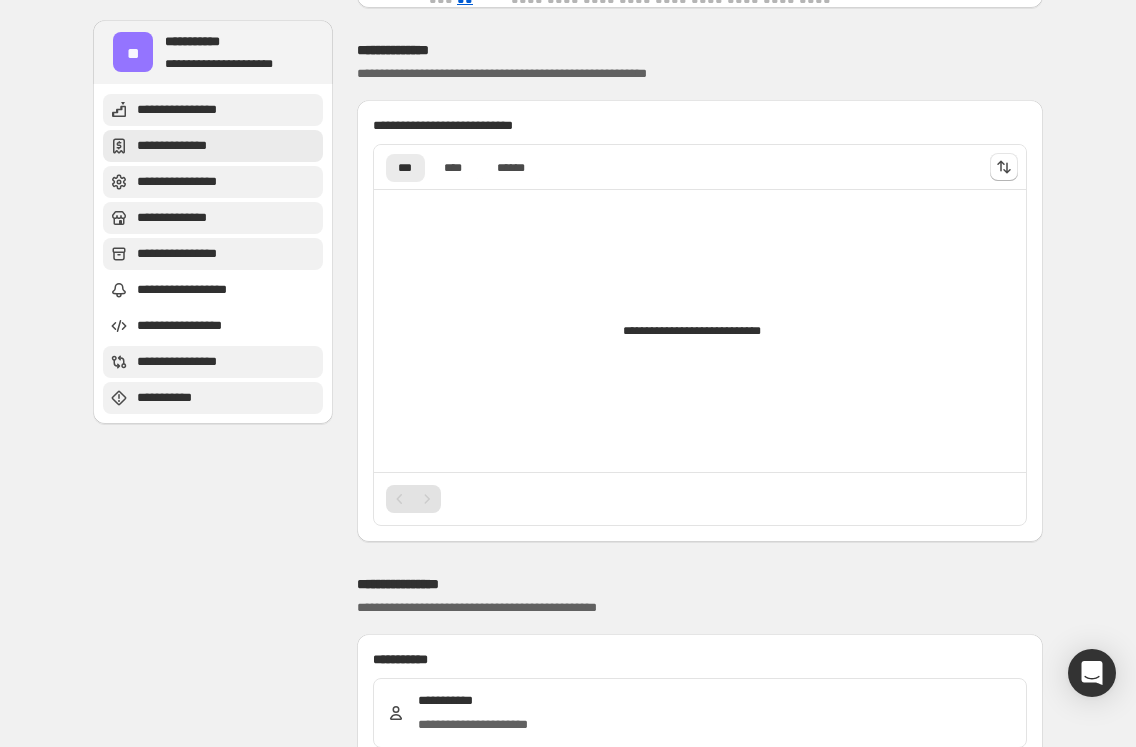 click on "**********" at bounding box center (188, 110) 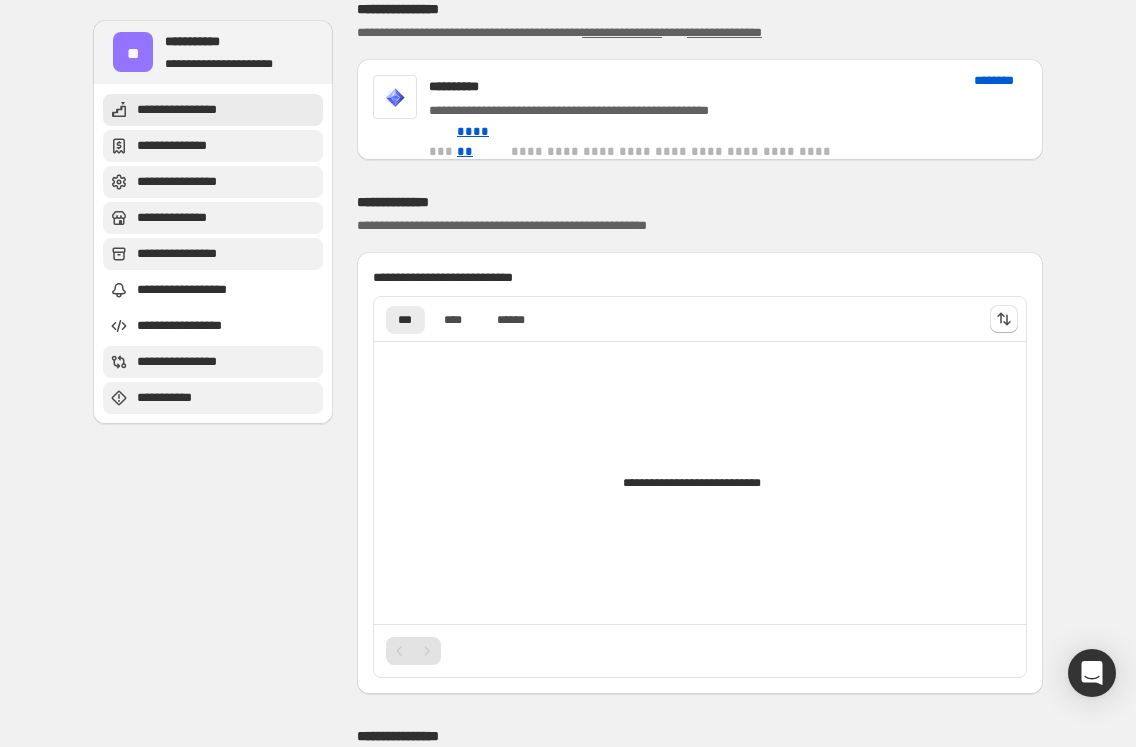 scroll, scrollTop: 0, scrollLeft: 0, axis: both 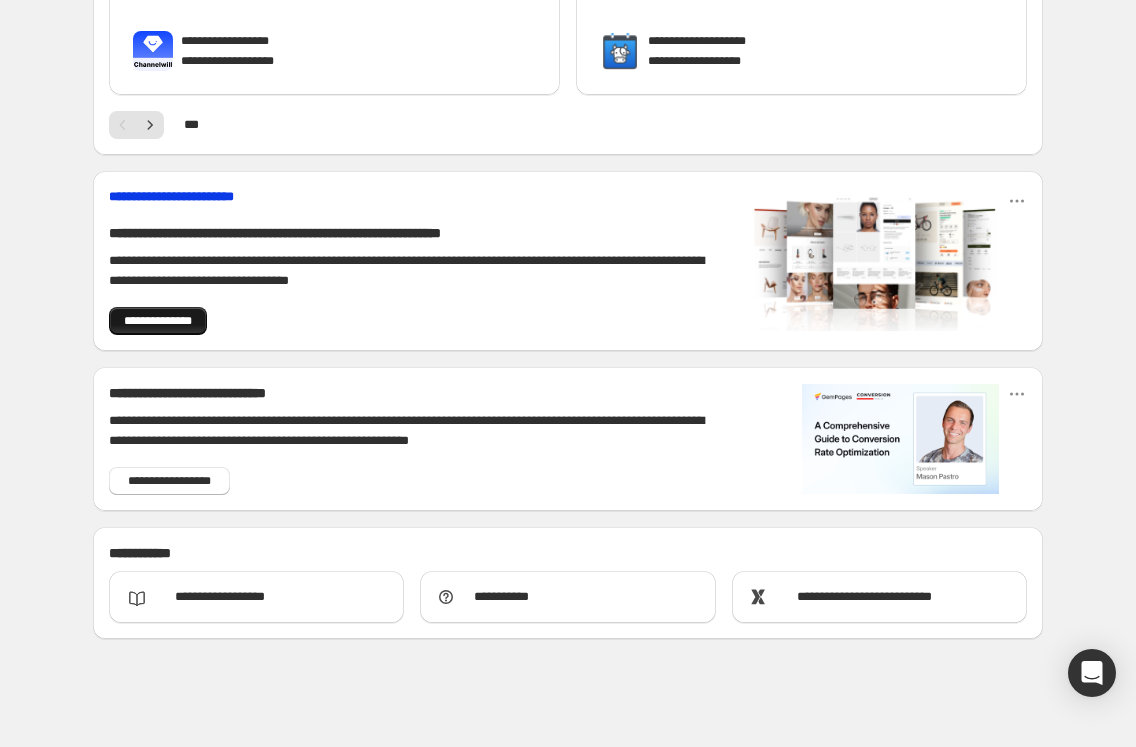 click on "**********" at bounding box center [158, 321] 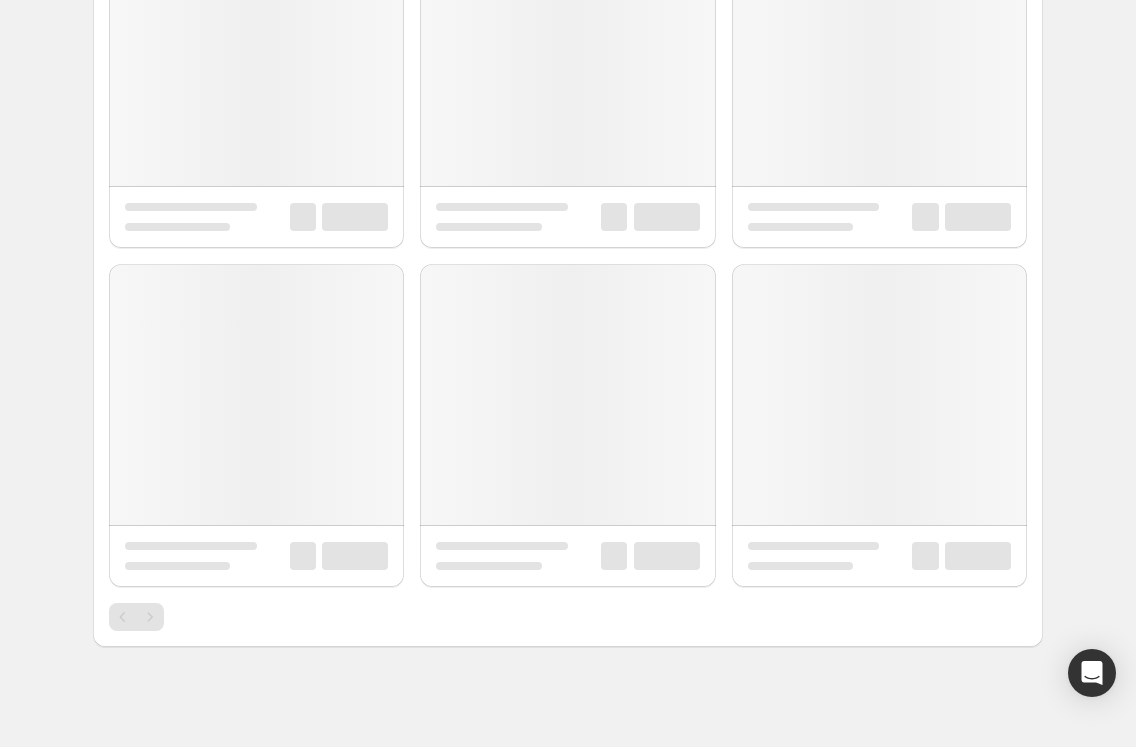 scroll, scrollTop: 0, scrollLeft: 0, axis: both 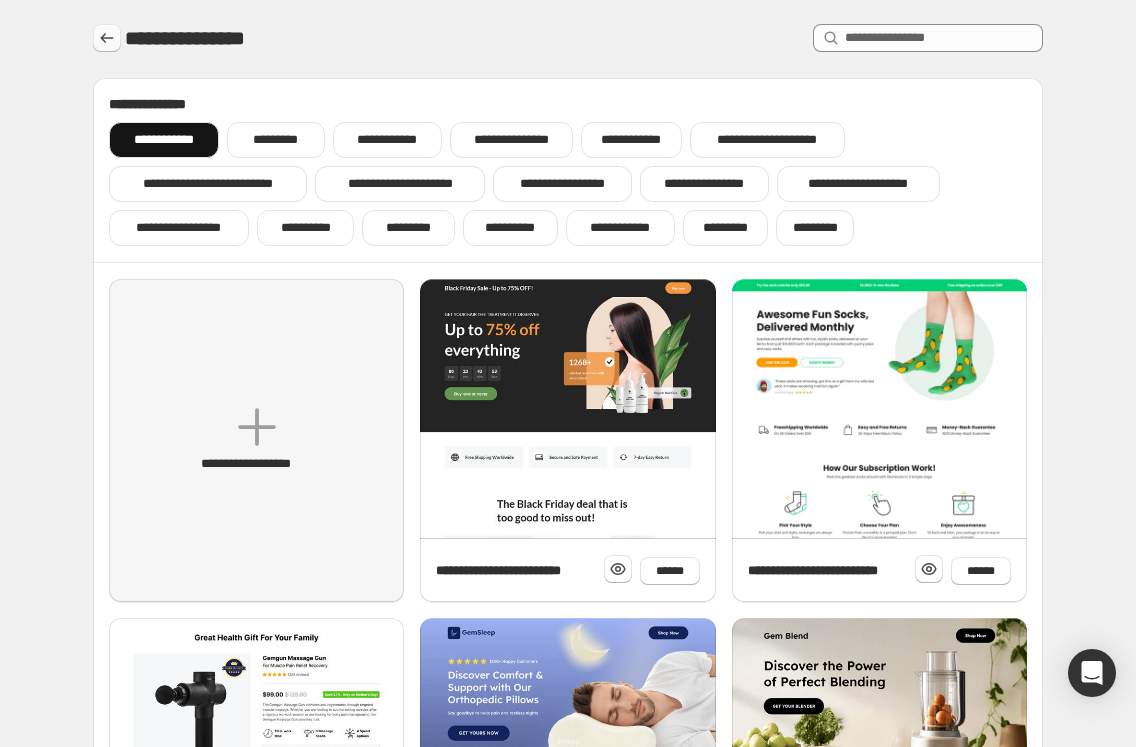 click 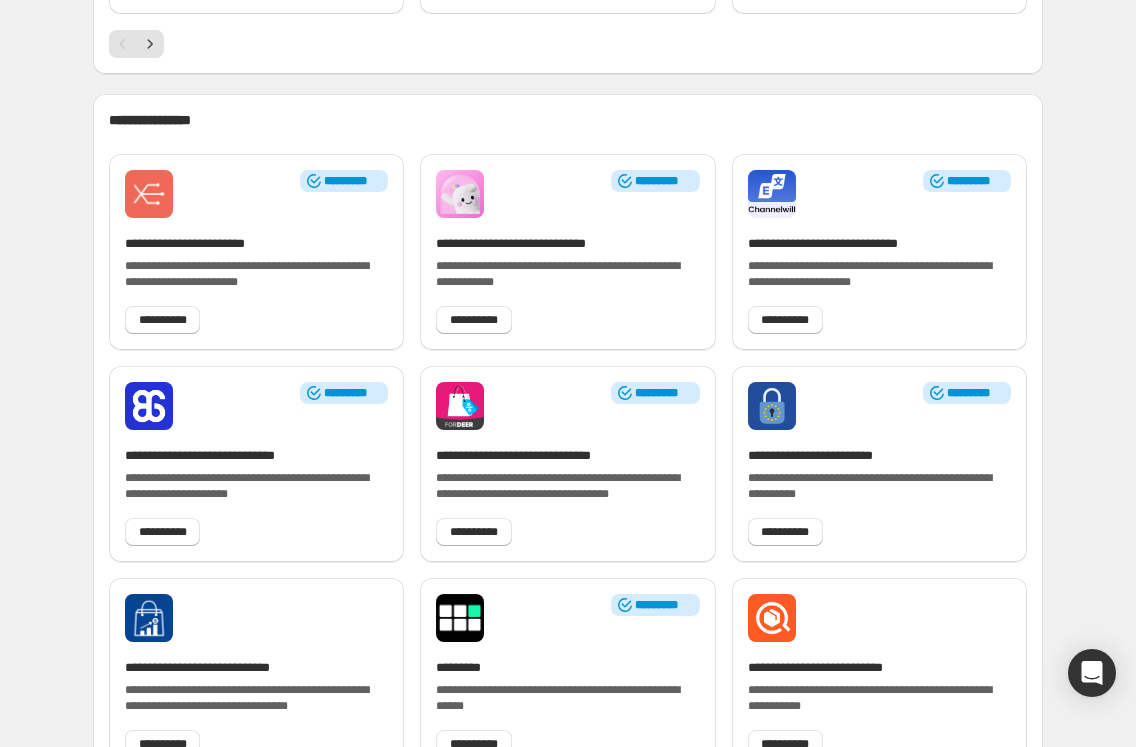 scroll, scrollTop: 456, scrollLeft: 0, axis: vertical 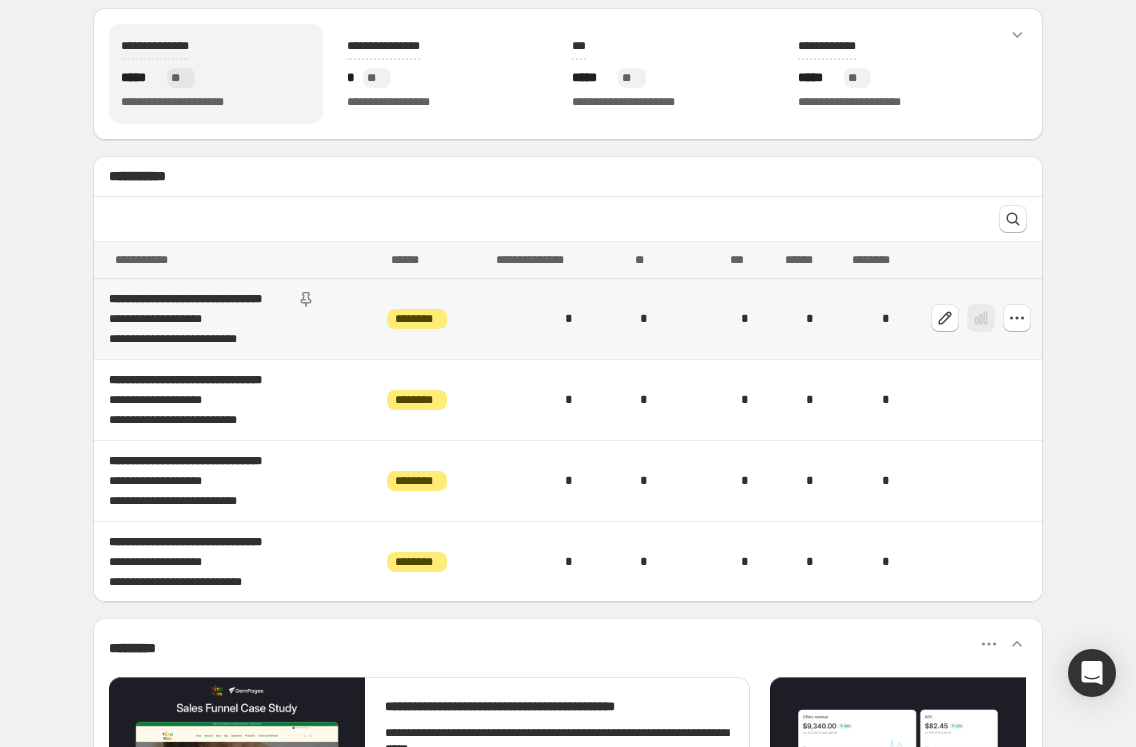 click on "**********" at bounding box center (198, 299) 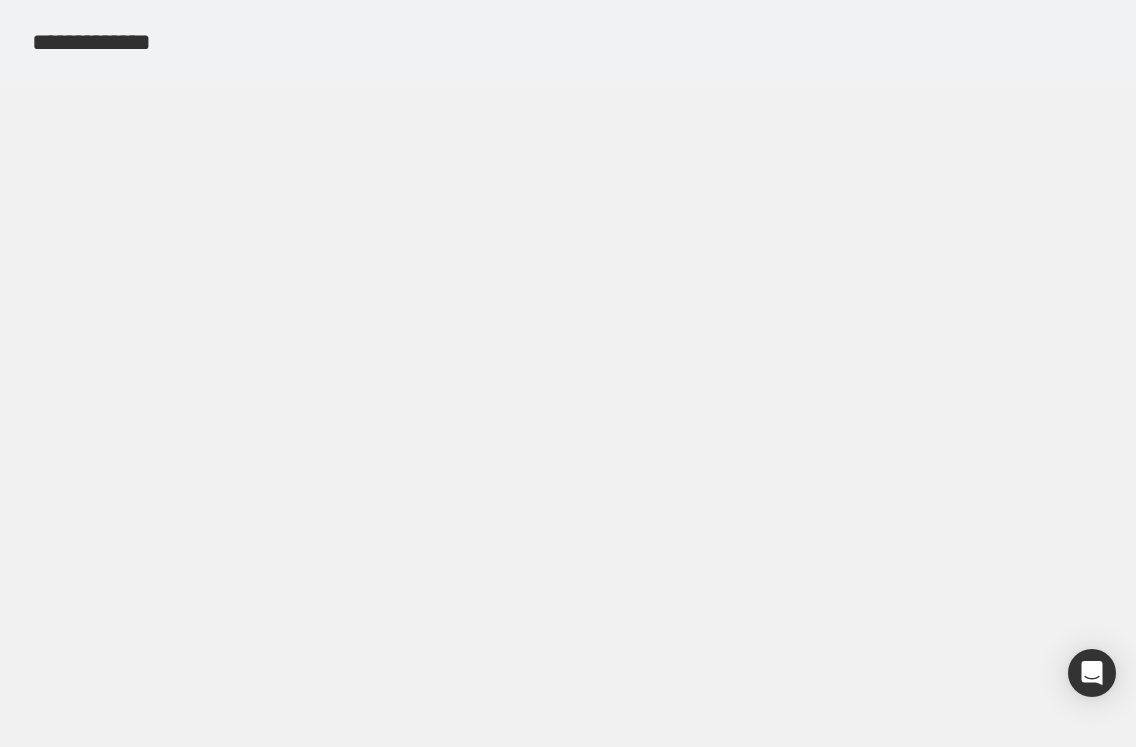 scroll, scrollTop: 0, scrollLeft: 0, axis: both 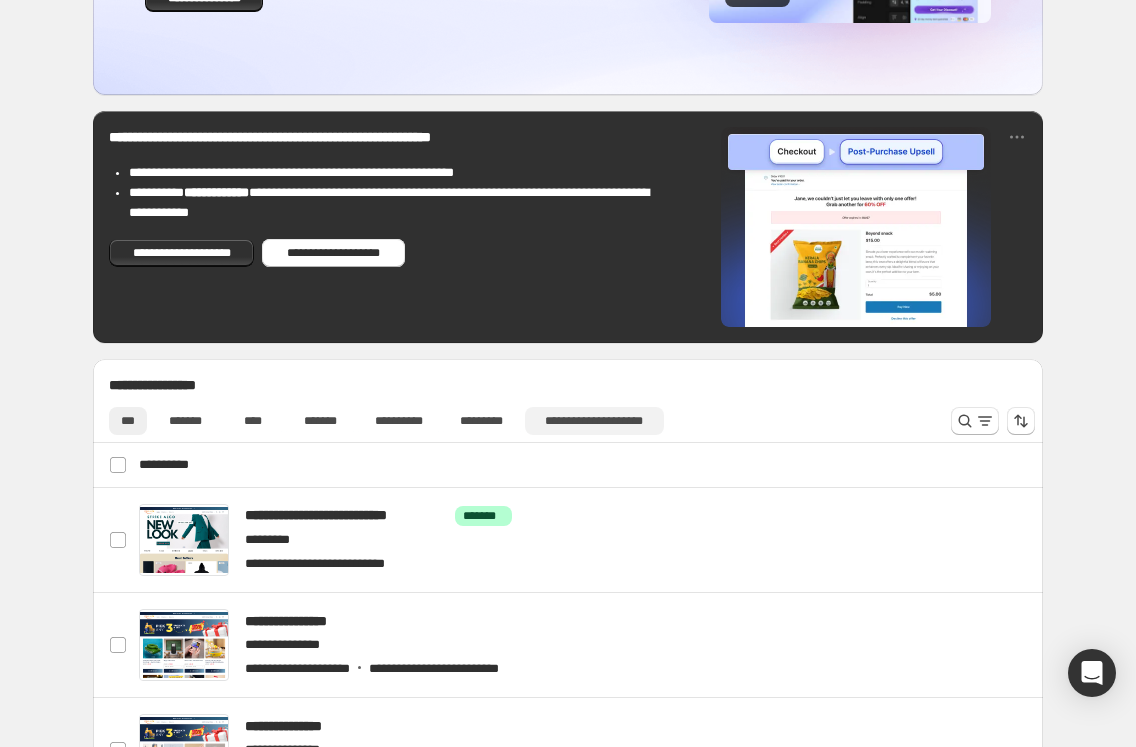click on "**********" at bounding box center (594, 421) 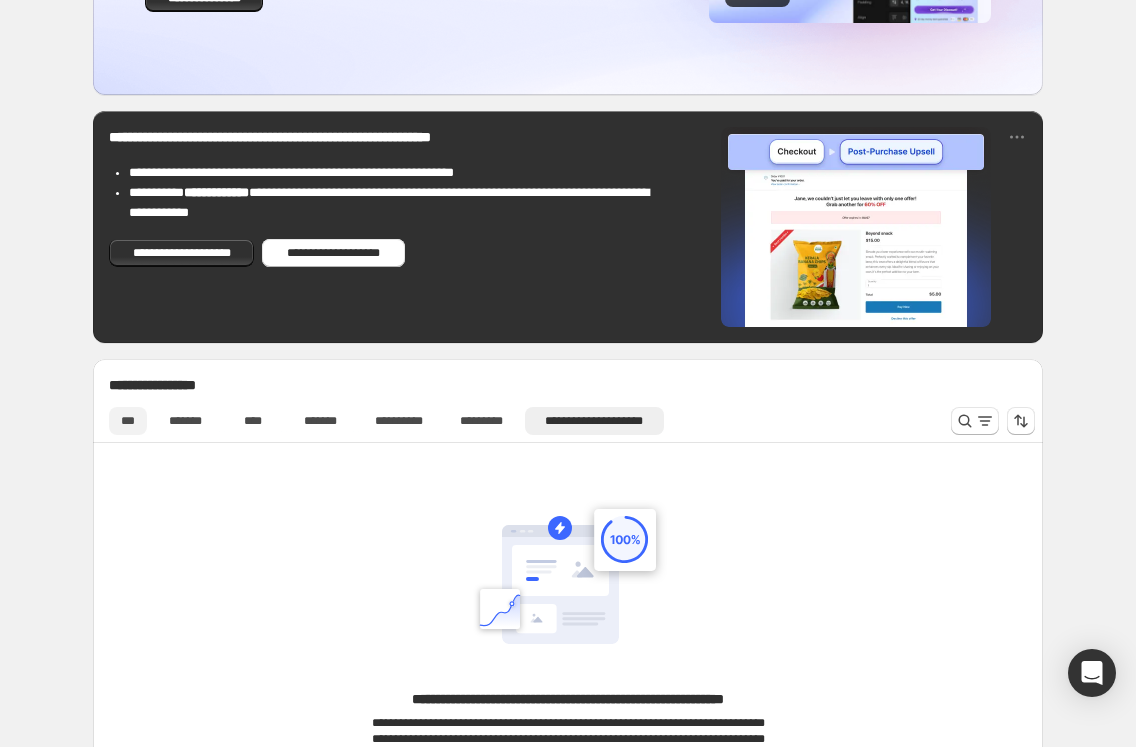 click on "***" at bounding box center (128, 421) 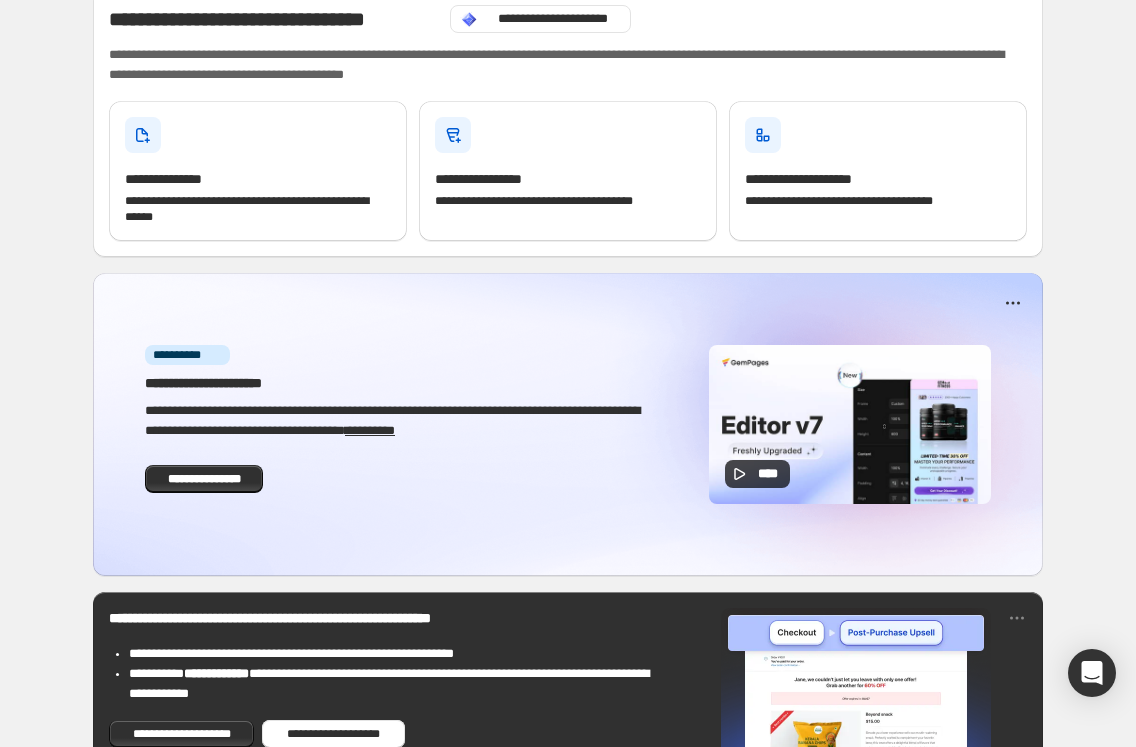scroll, scrollTop: 0, scrollLeft: 0, axis: both 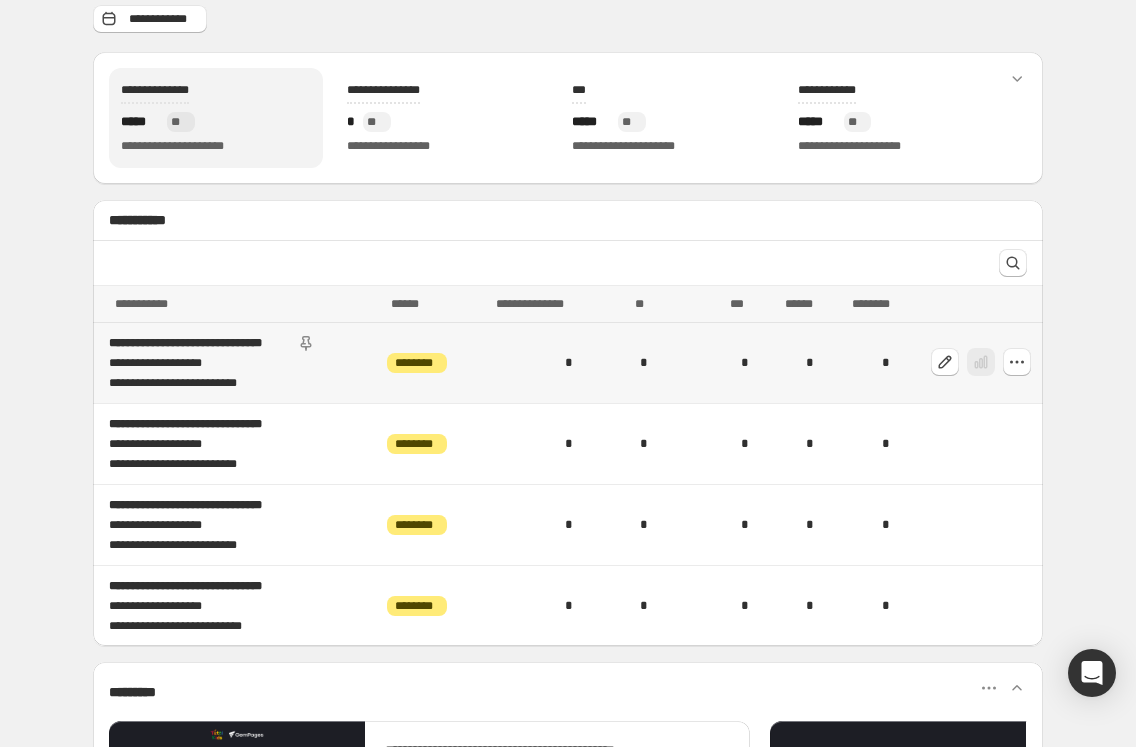 click on "**********" at bounding box center [198, 343] 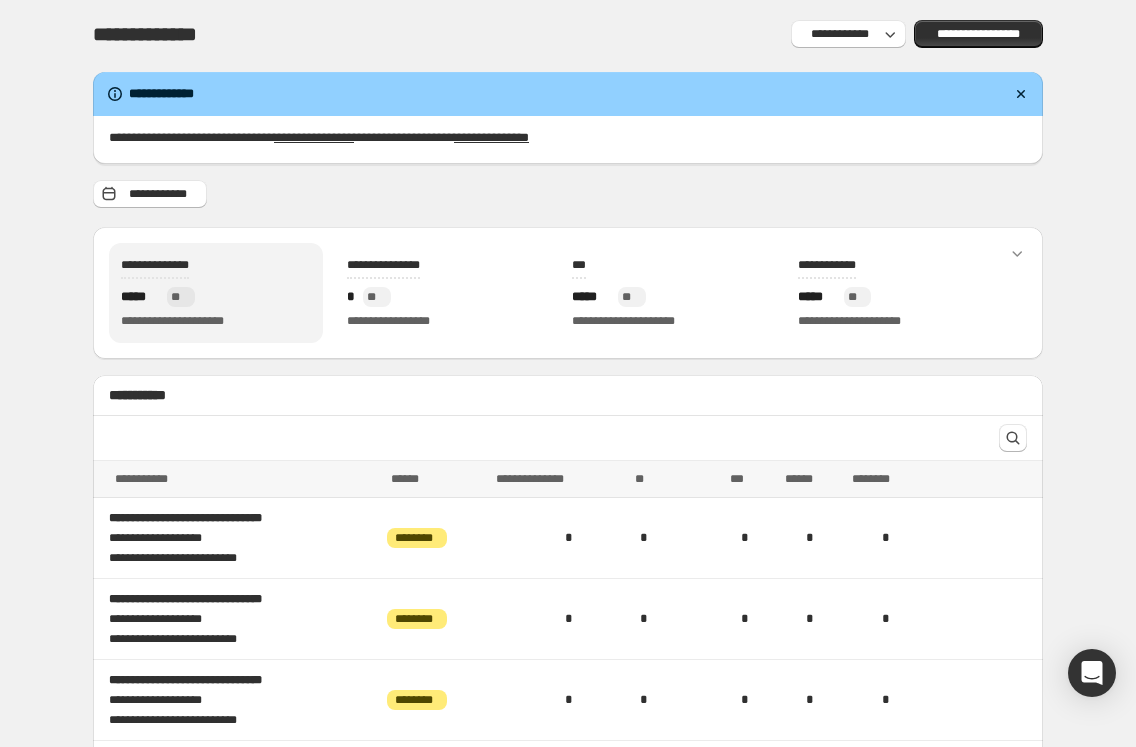 scroll, scrollTop: 0, scrollLeft: 0, axis: both 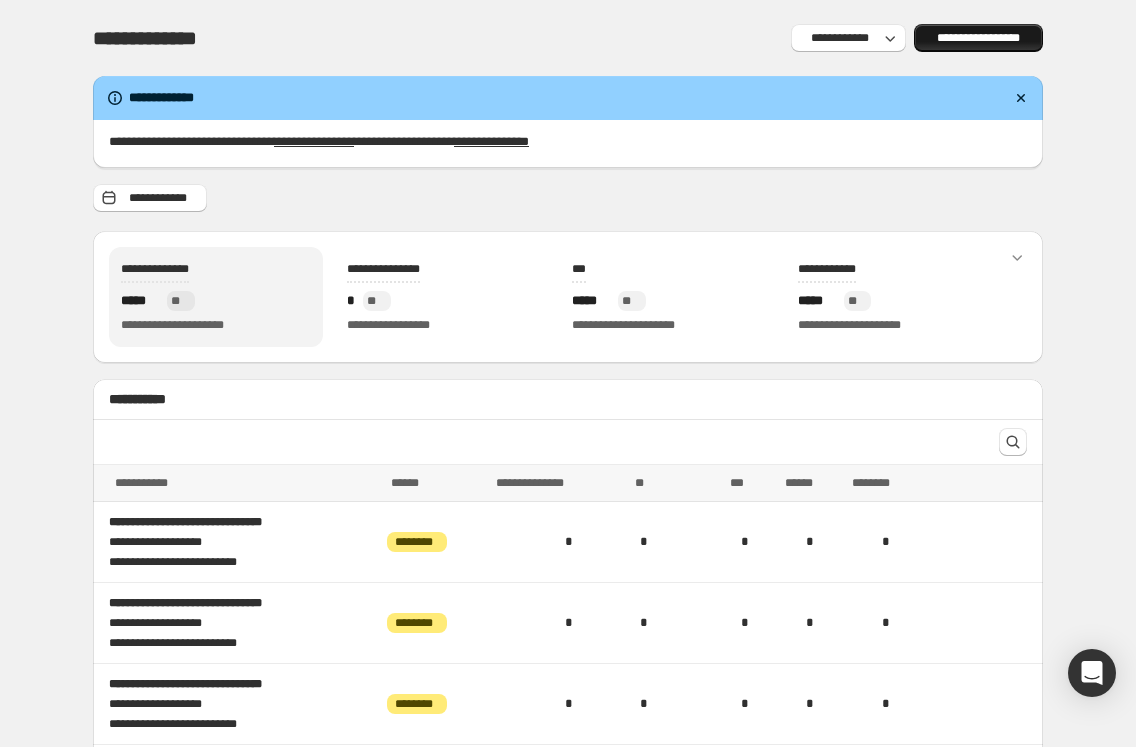 click on "**********" at bounding box center (978, 38) 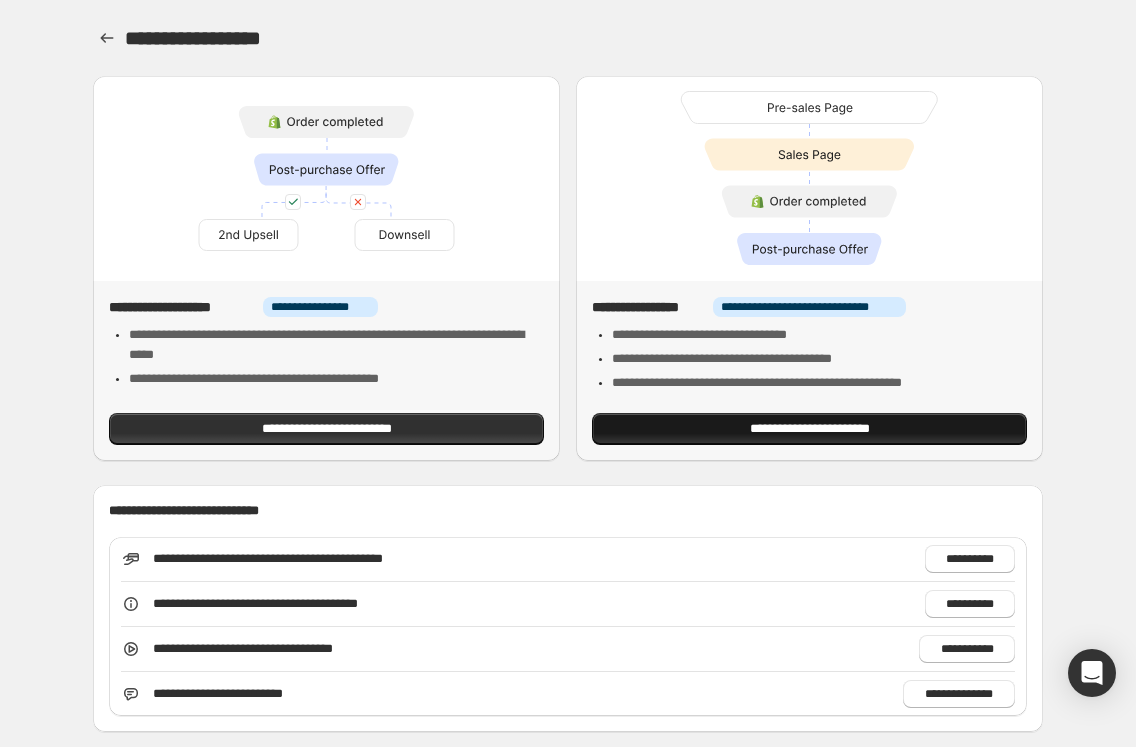 click on "**********" at bounding box center [809, 429] 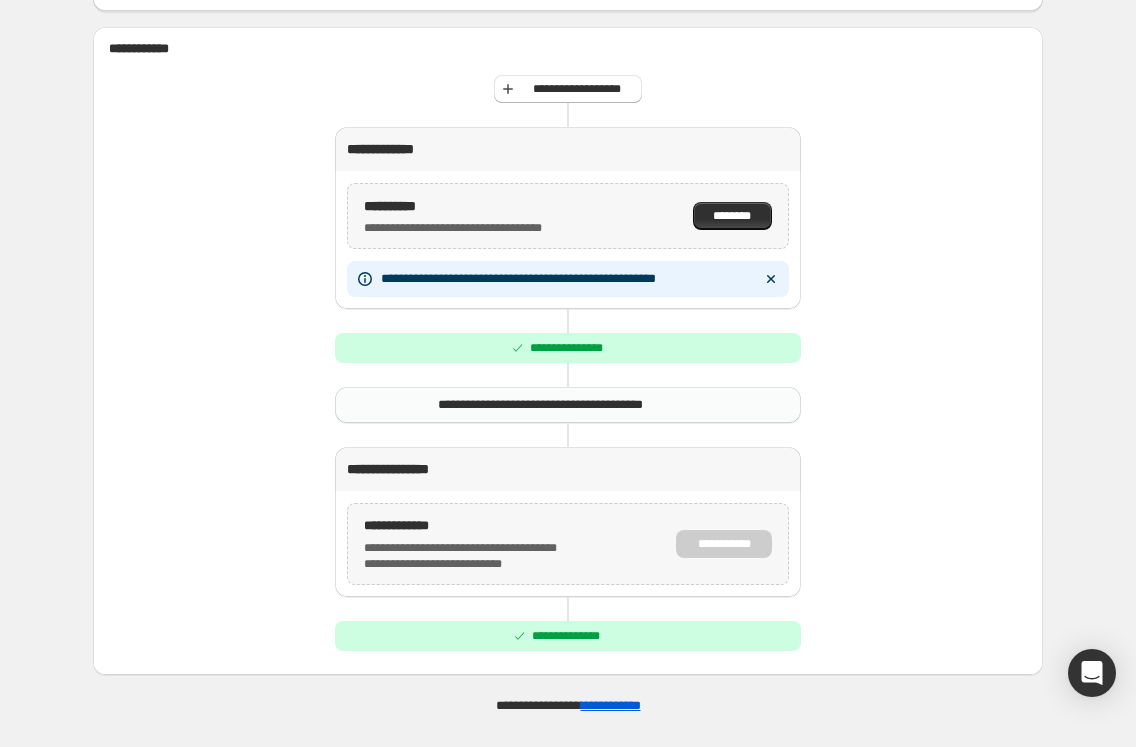 scroll, scrollTop: 177, scrollLeft: 0, axis: vertical 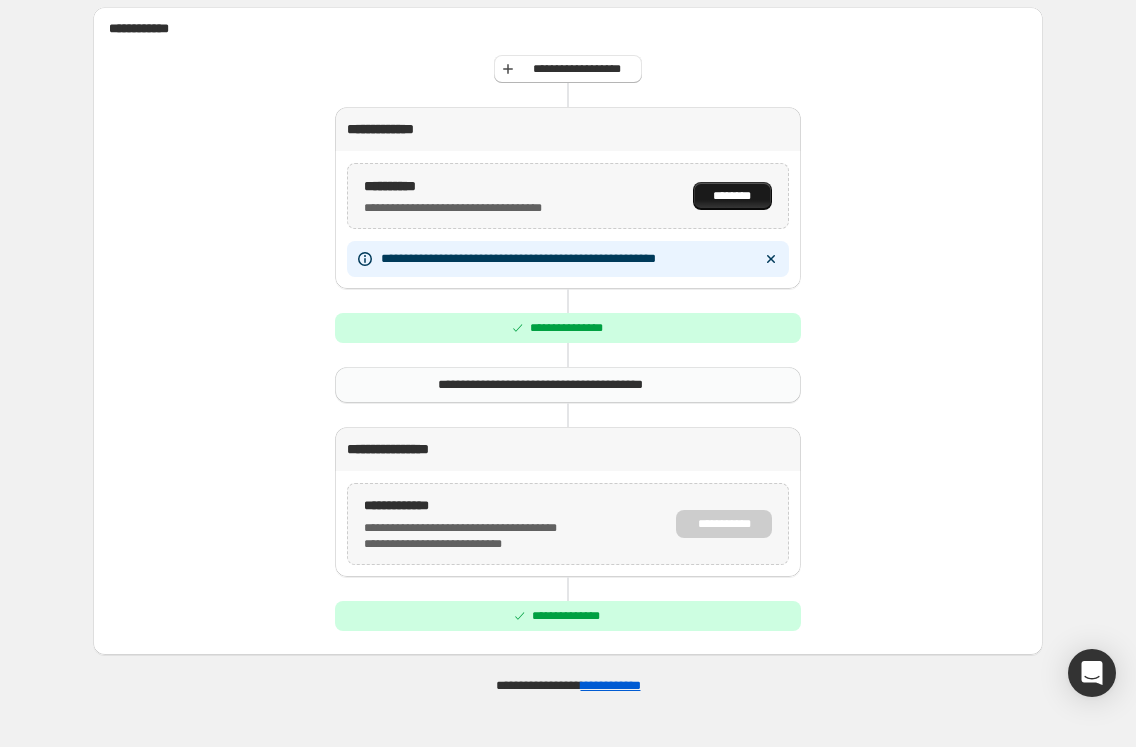 click on "********" at bounding box center [732, 196] 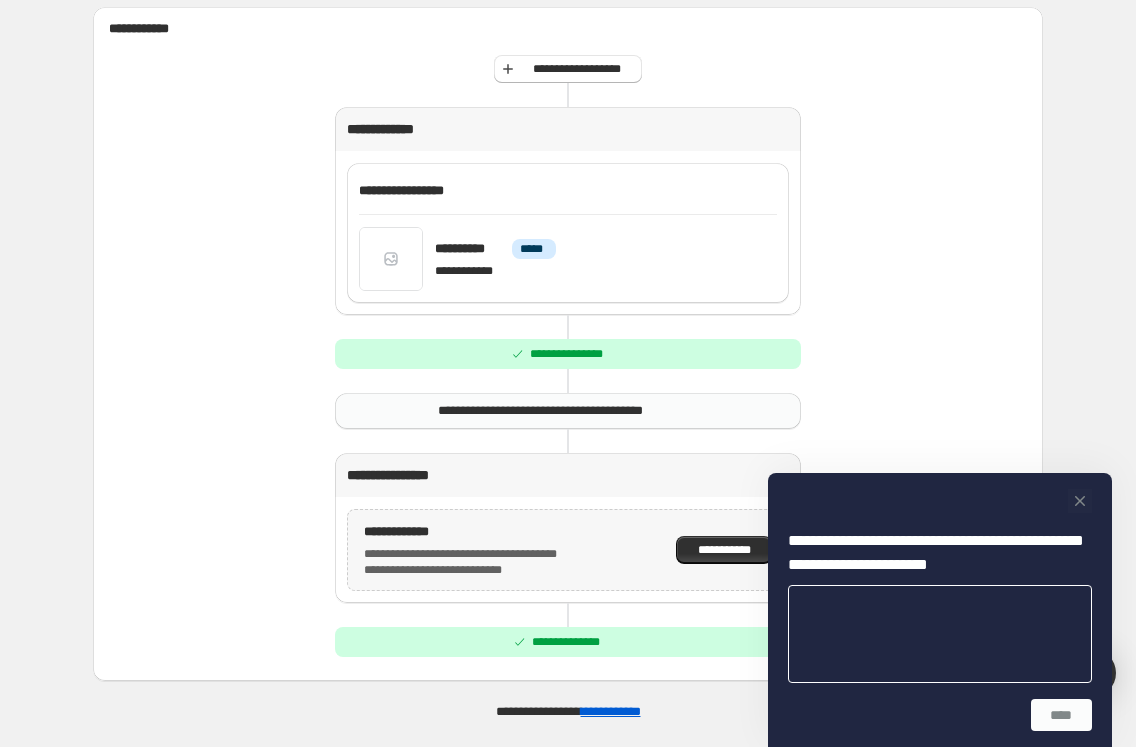 click 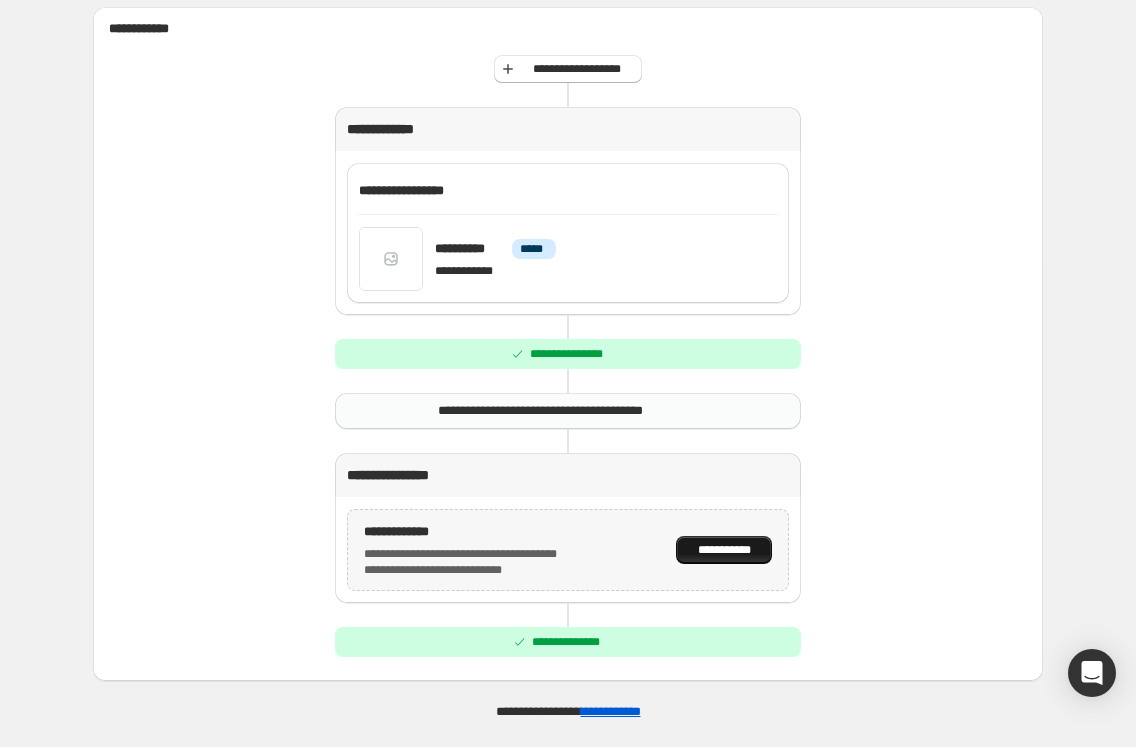 click on "**********" at bounding box center [724, 550] 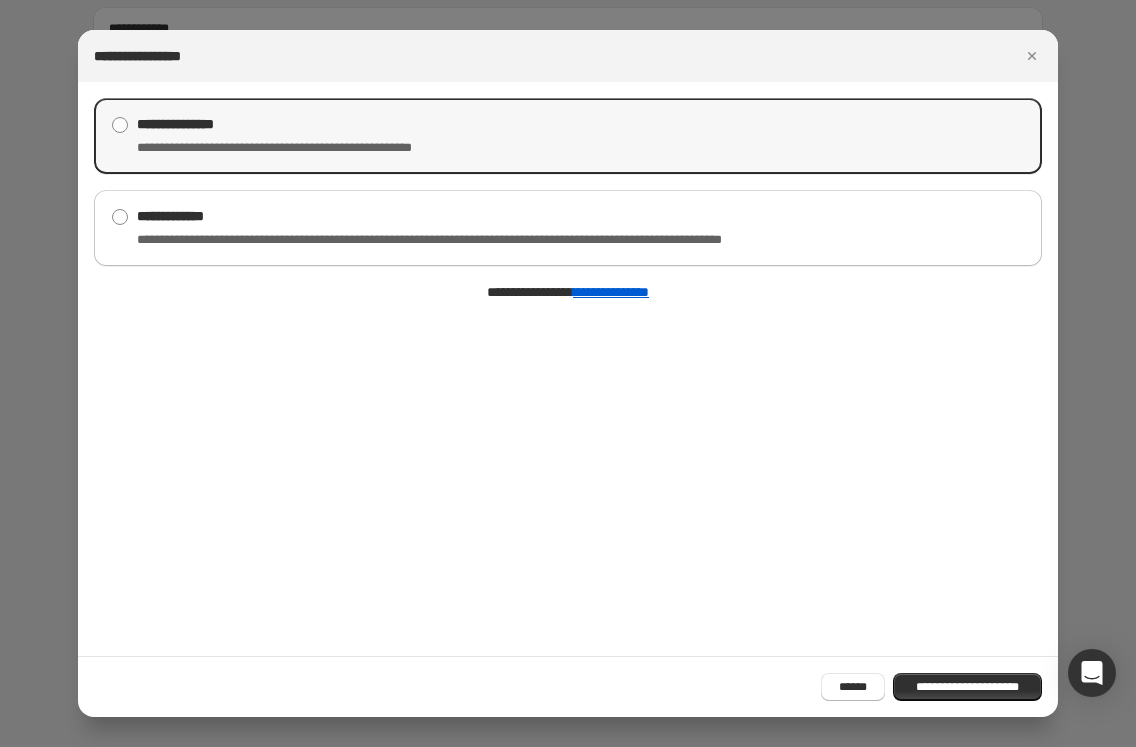 click on "**********" at bounding box center [307, 148] 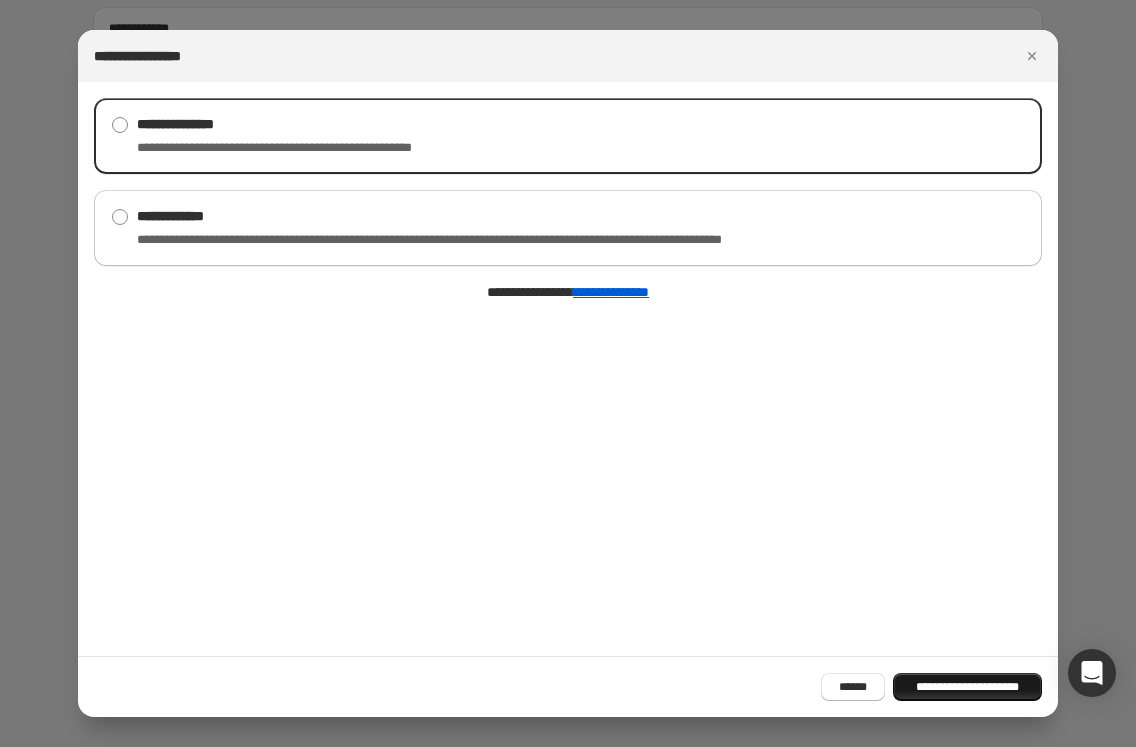 click on "**********" at bounding box center (967, 687) 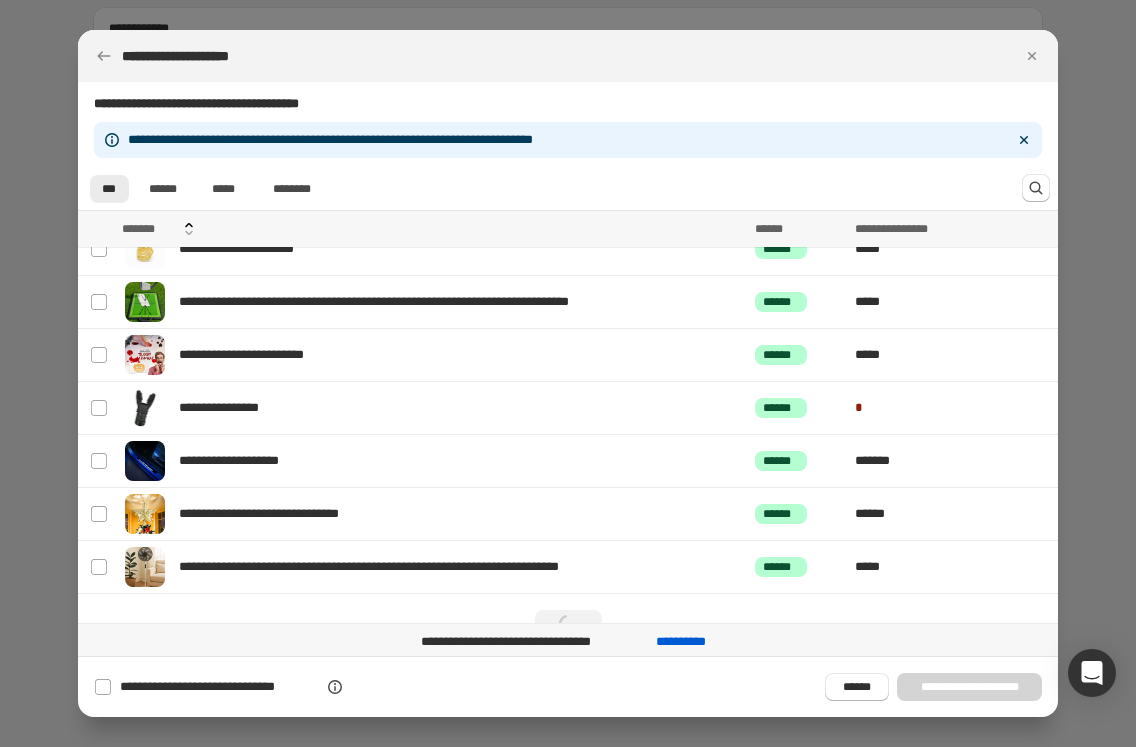 scroll, scrollTop: 745, scrollLeft: 0, axis: vertical 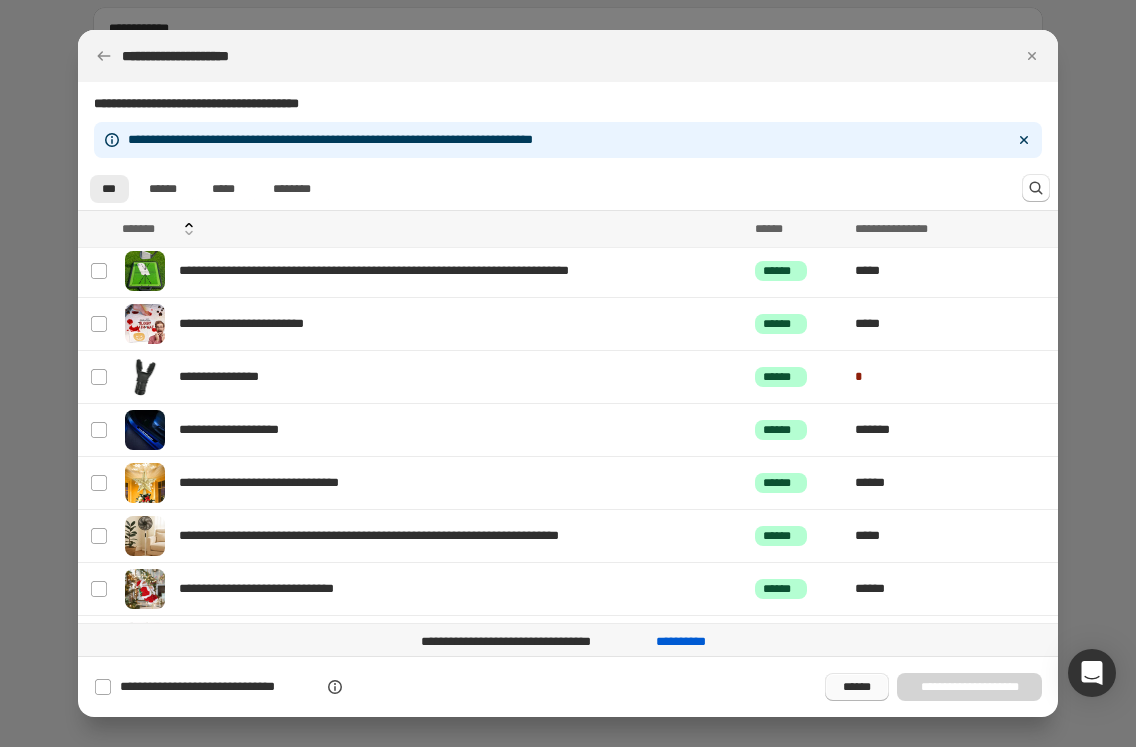 click on "******" at bounding box center (857, 687) 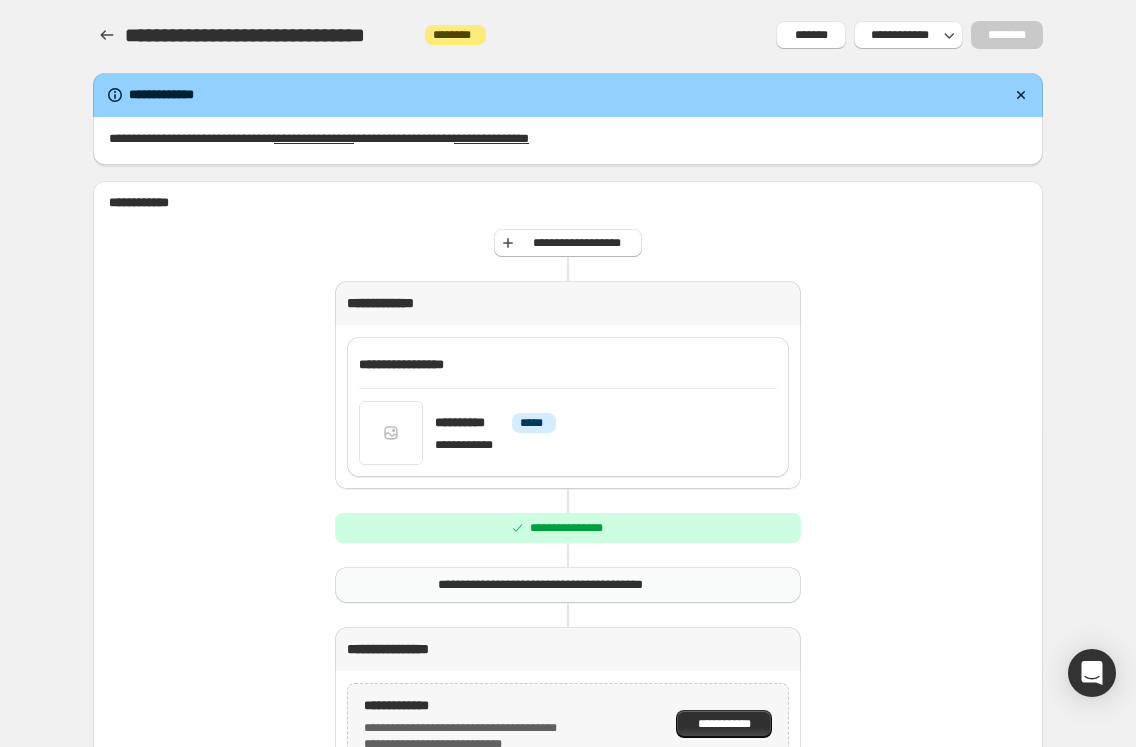 scroll, scrollTop: 0, scrollLeft: 0, axis: both 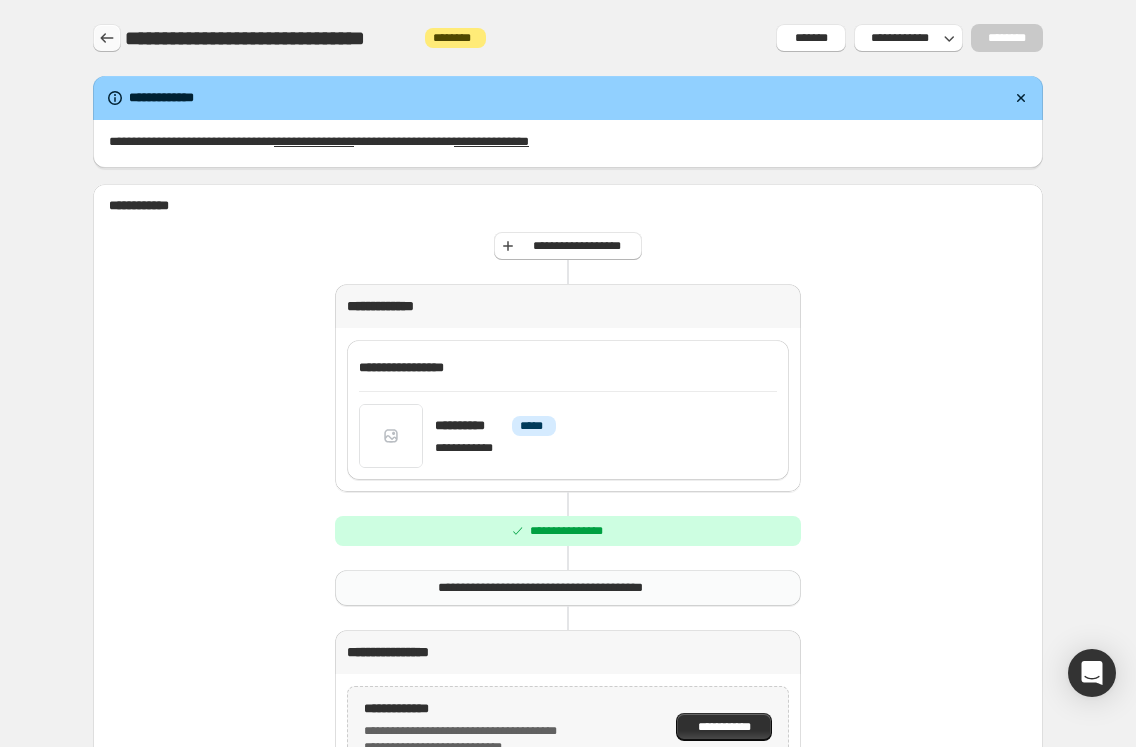 click 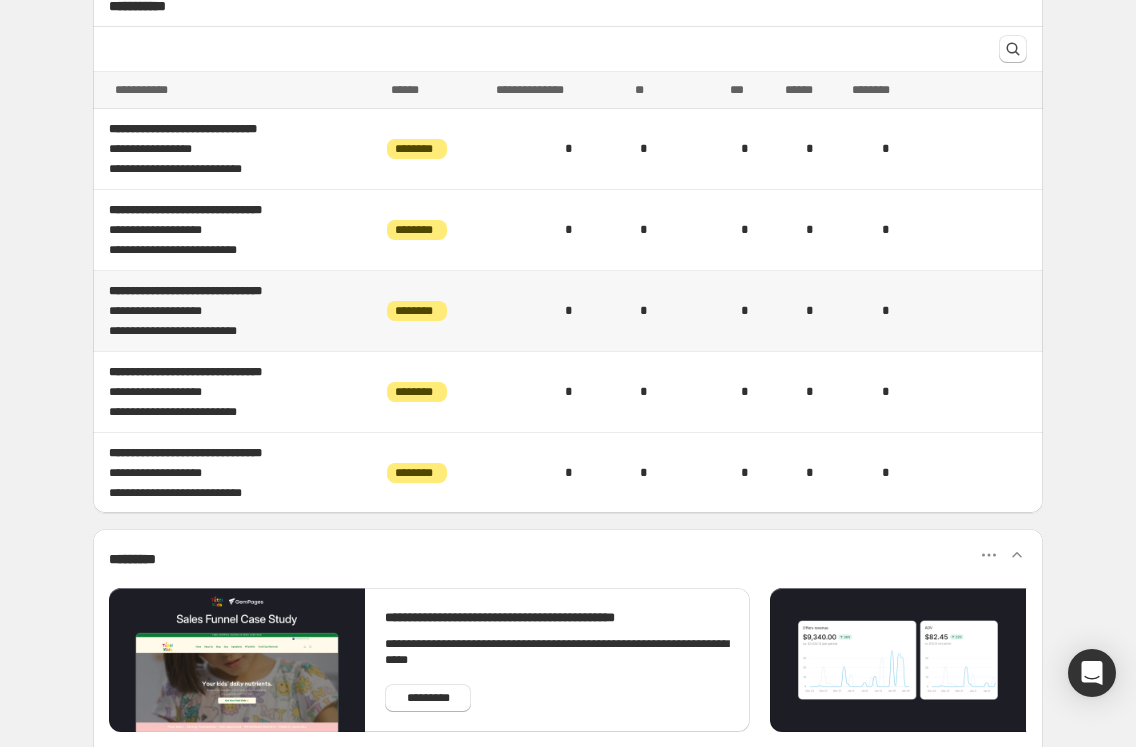 scroll, scrollTop: 392, scrollLeft: 0, axis: vertical 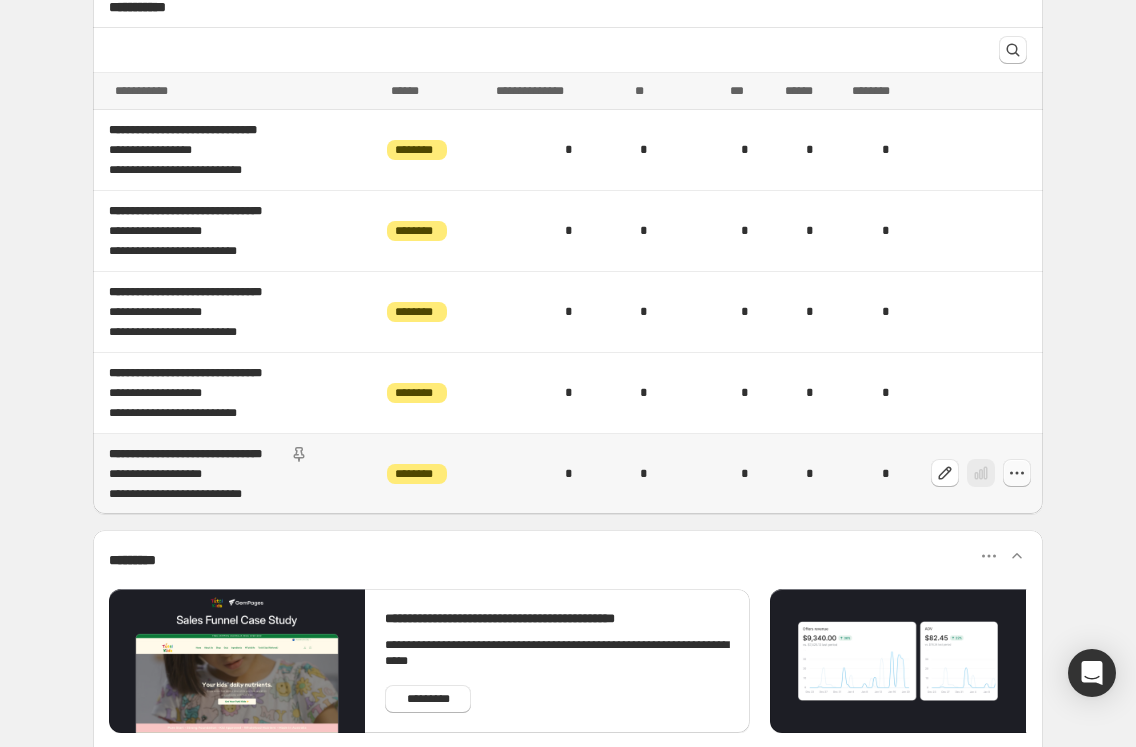 click 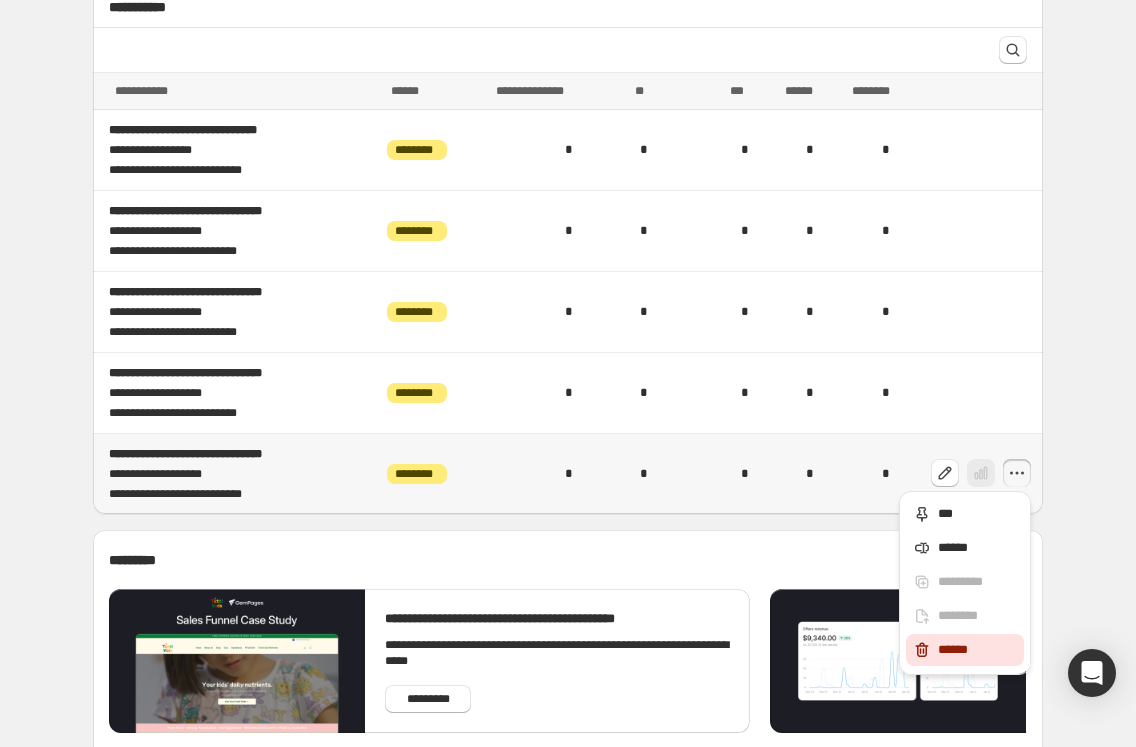 click on "******" at bounding box center [965, 650] 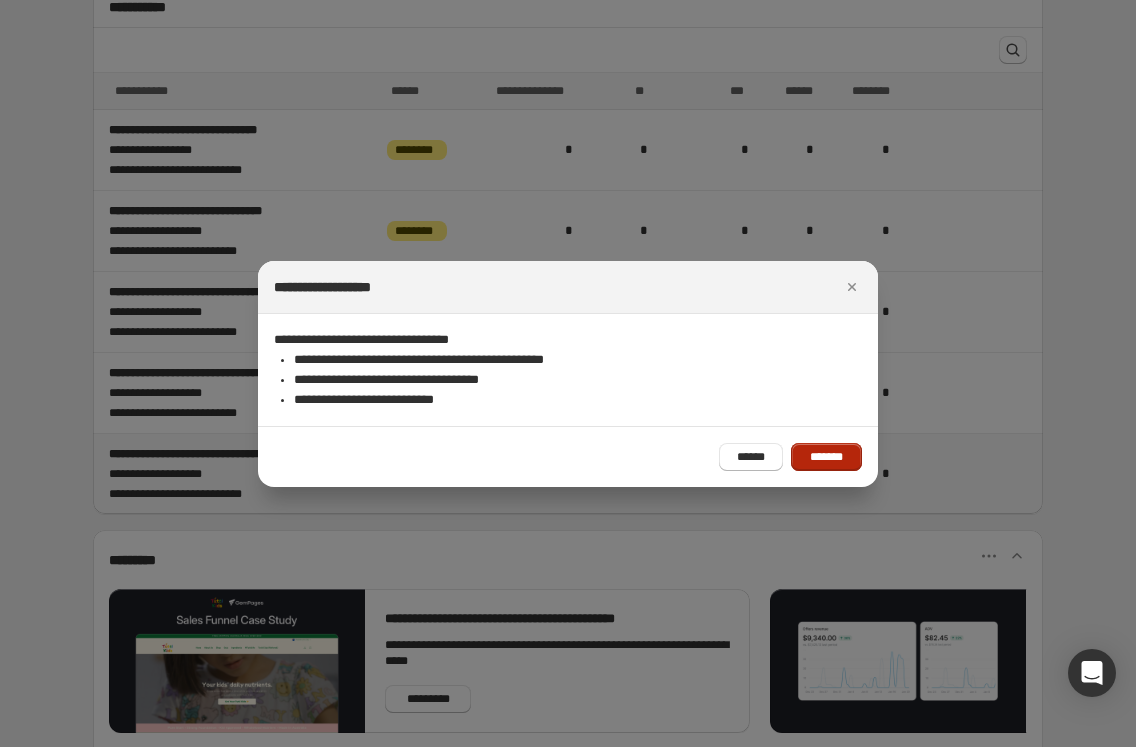 click on "*******" at bounding box center [826, 457] 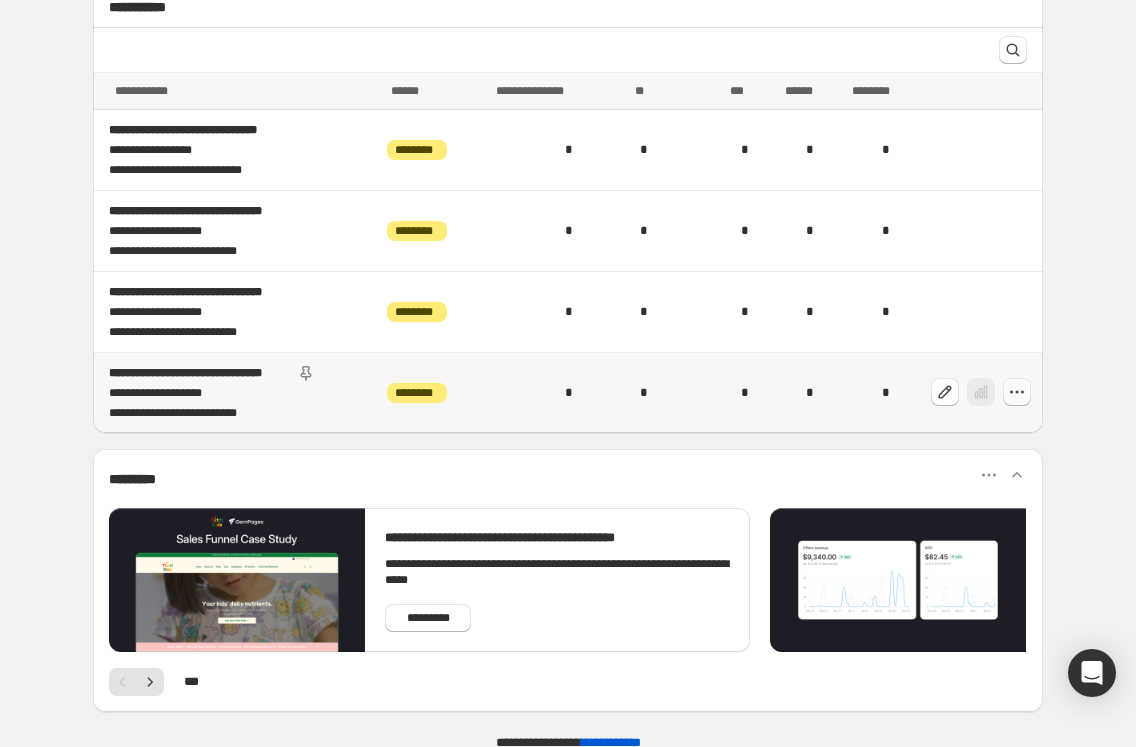 click 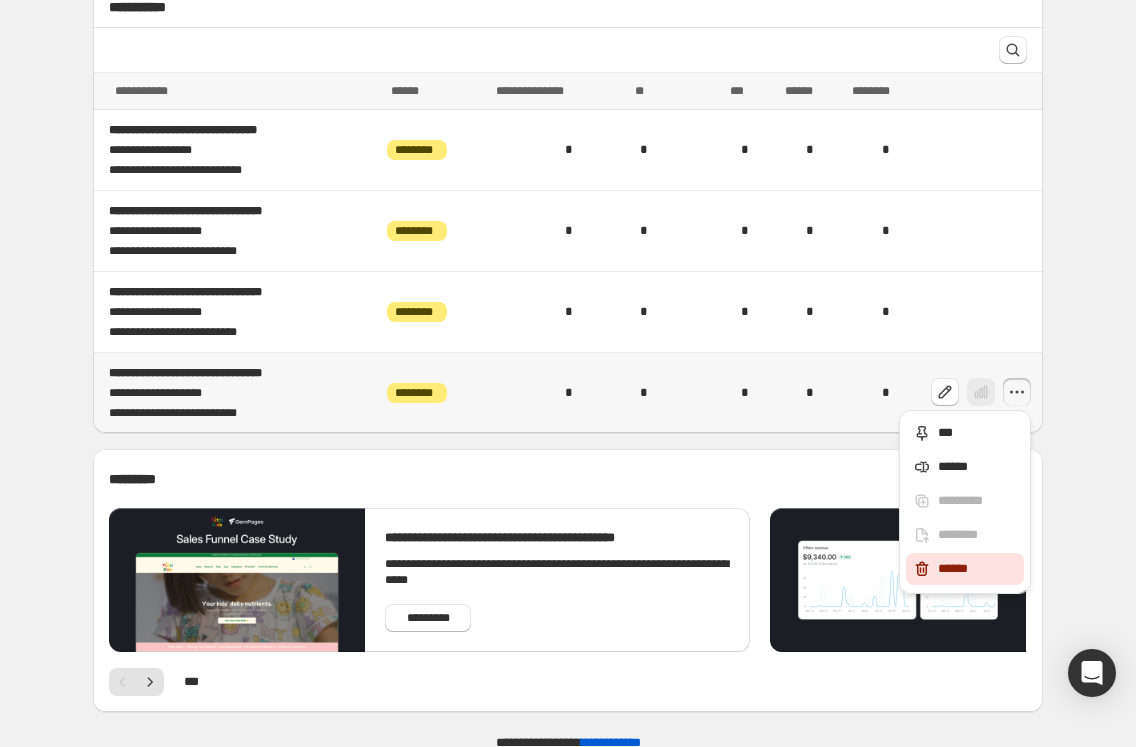 click on "******" at bounding box center (978, 569) 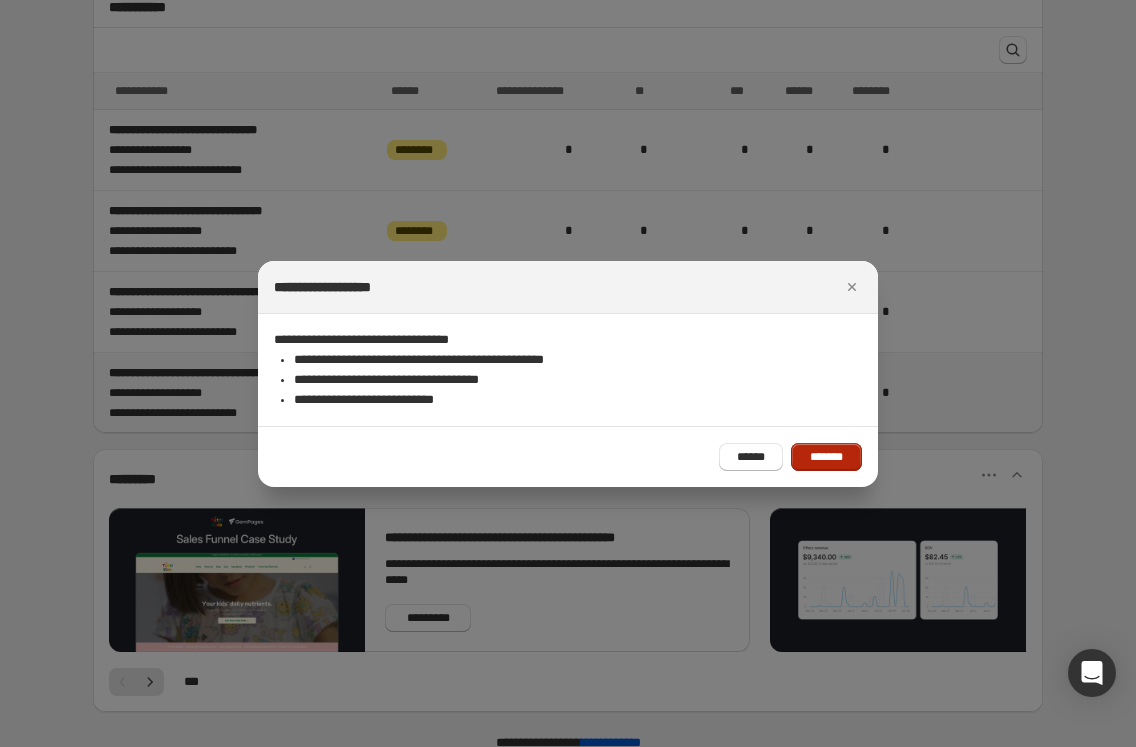 click on "*******" at bounding box center (826, 457) 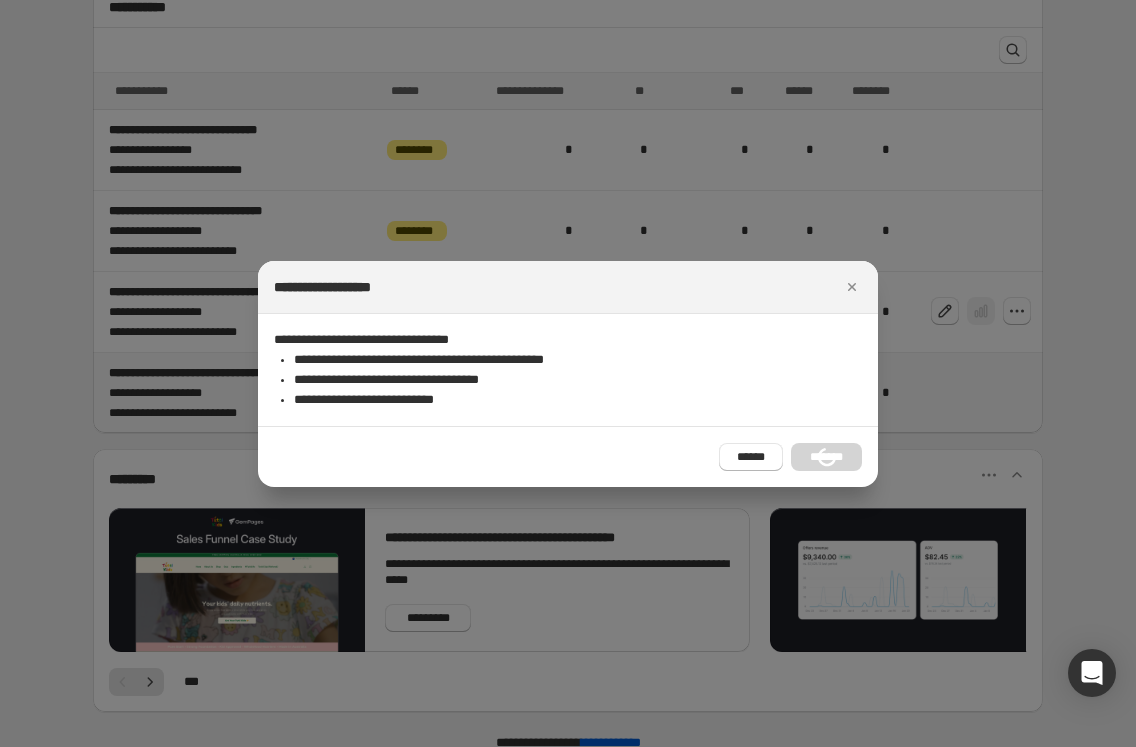 scroll, scrollTop: 333, scrollLeft: 0, axis: vertical 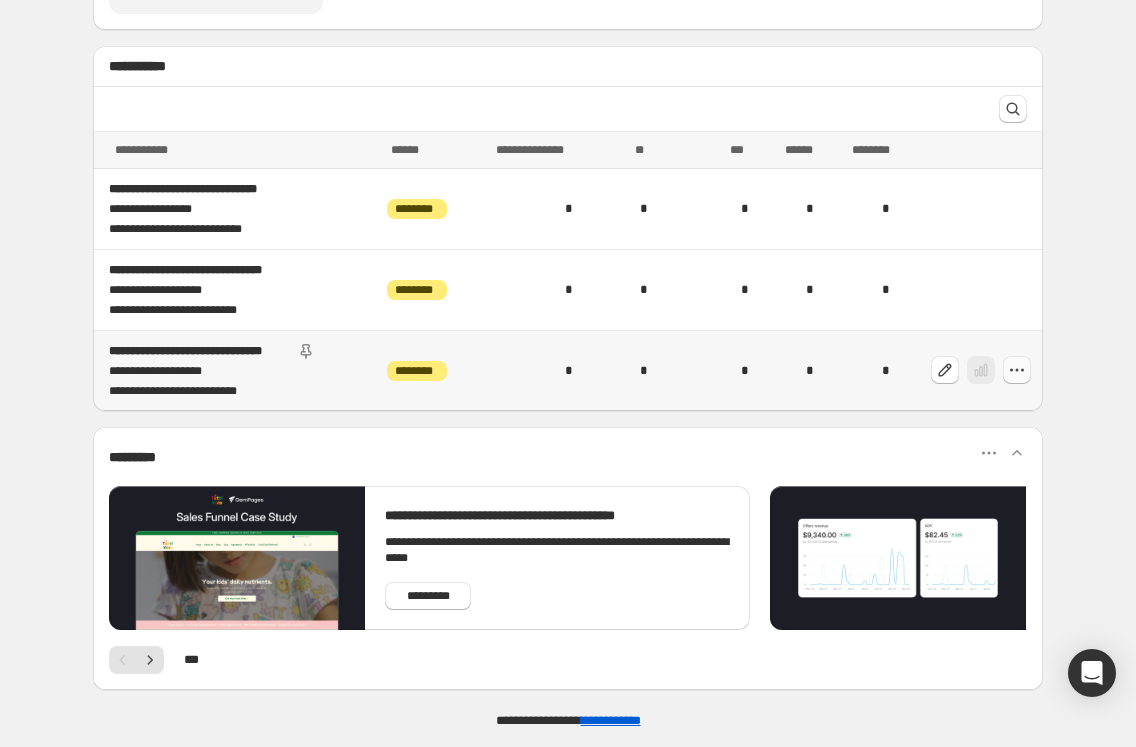 click 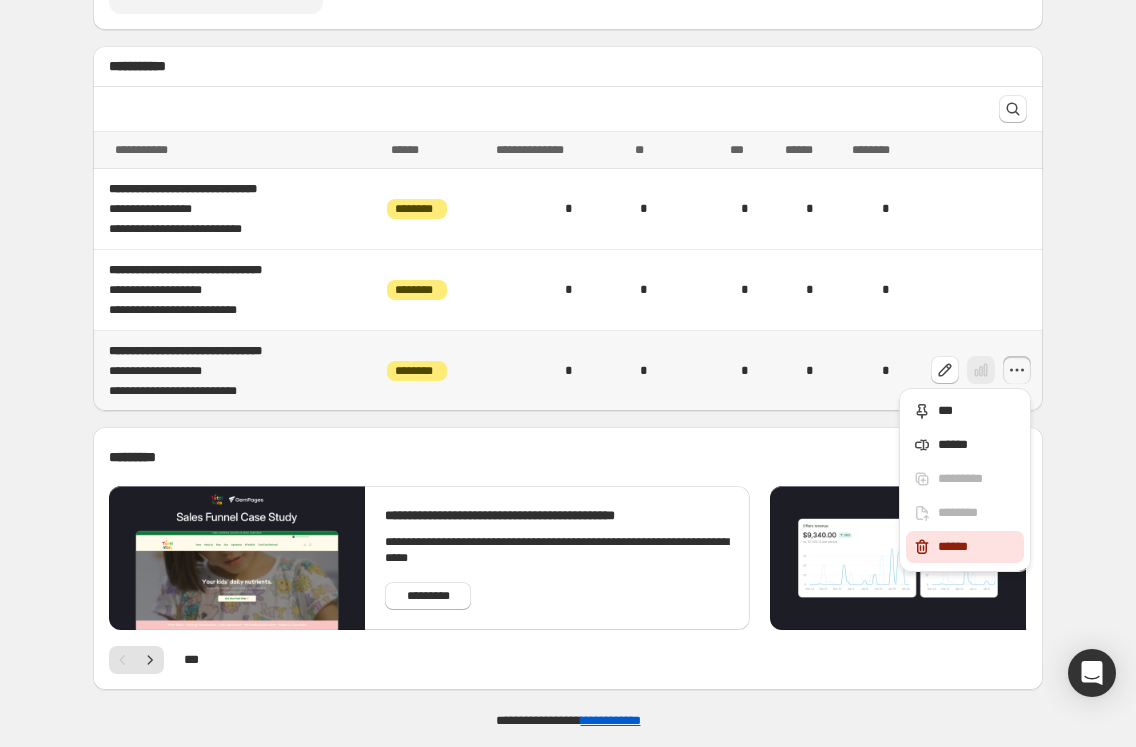 click on "******" at bounding box center (978, 547) 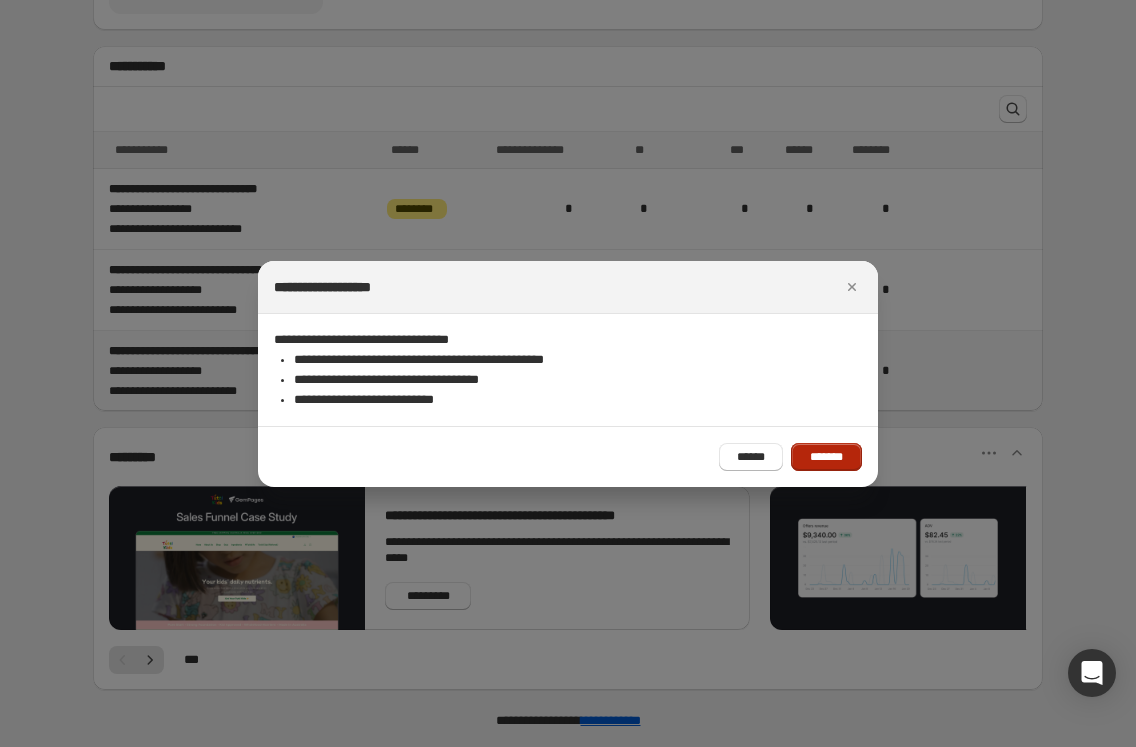 click on "*******" at bounding box center (826, 457) 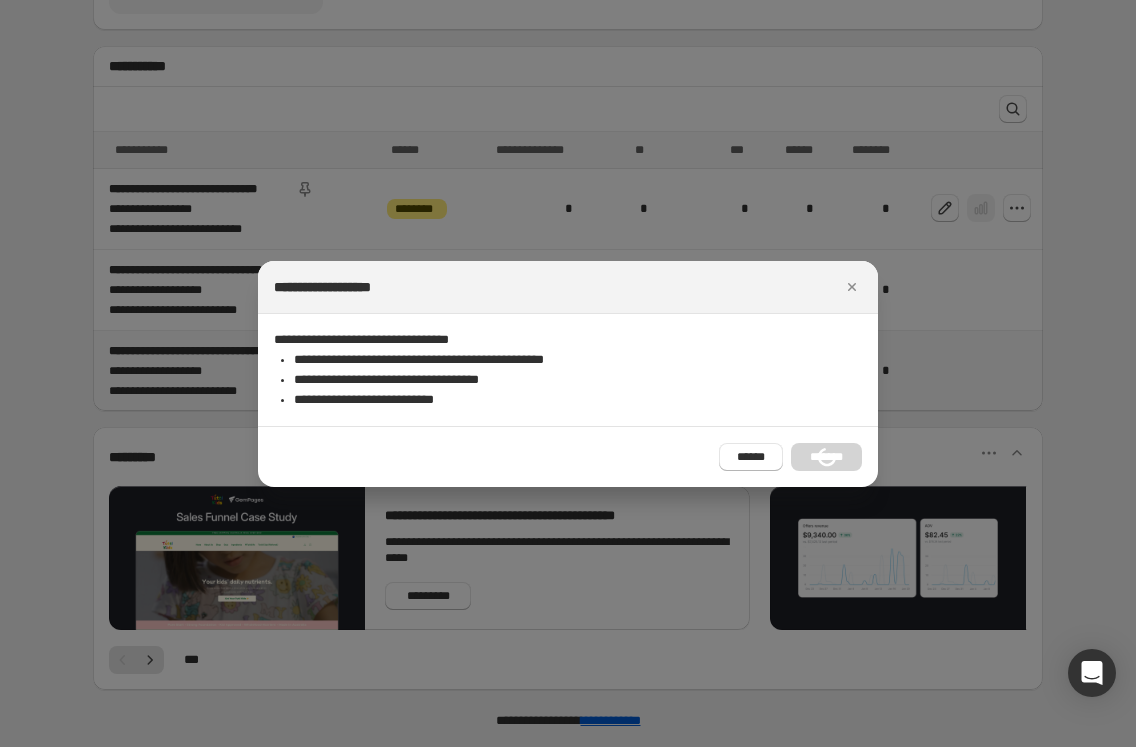 scroll, scrollTop: 252, scrollLeft: 0, axis: vertical 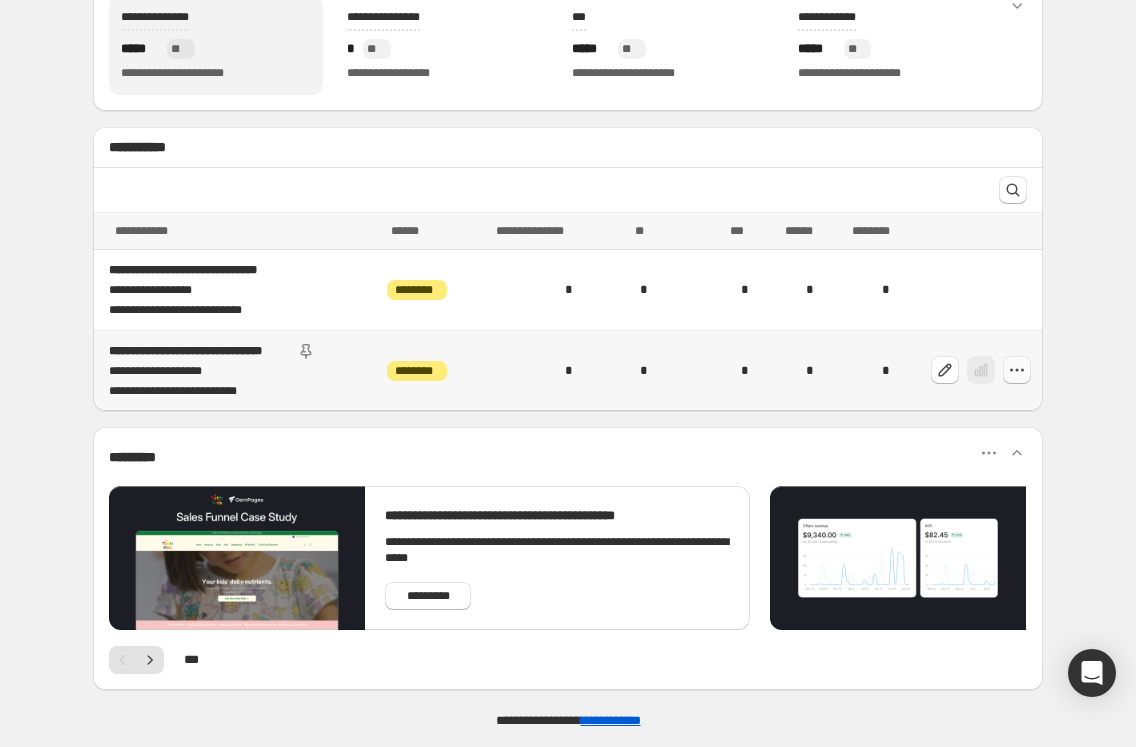 click 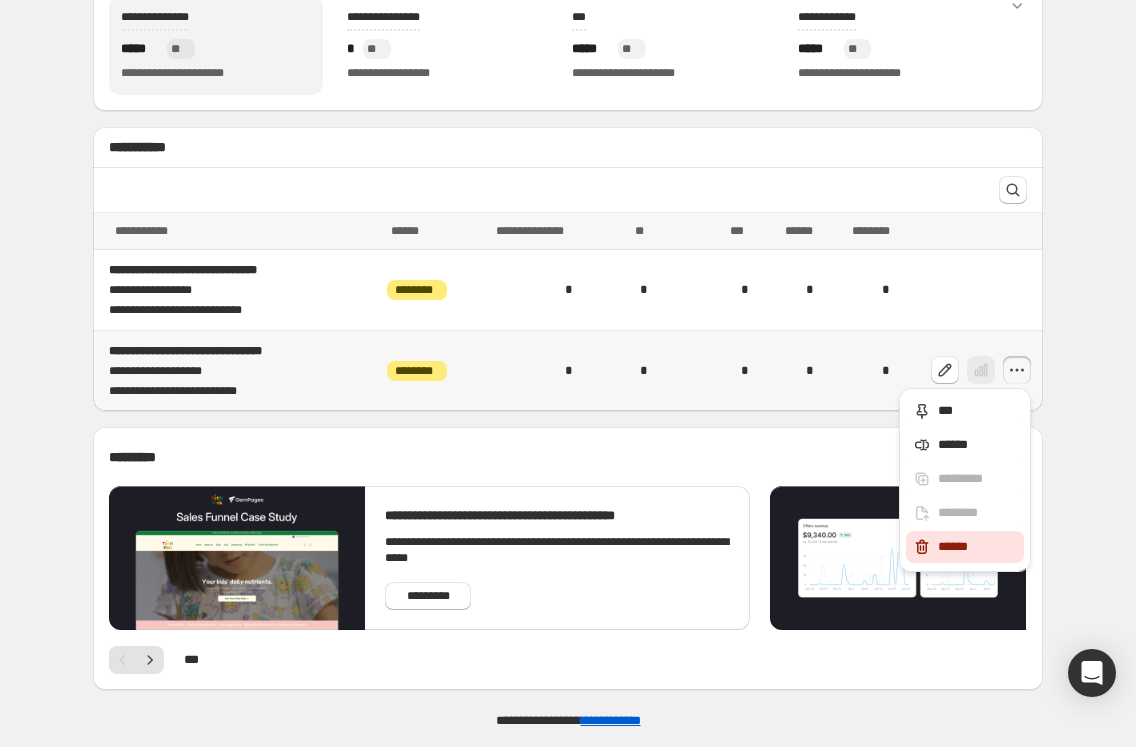 click on "******" at bounding box center [978, 547] 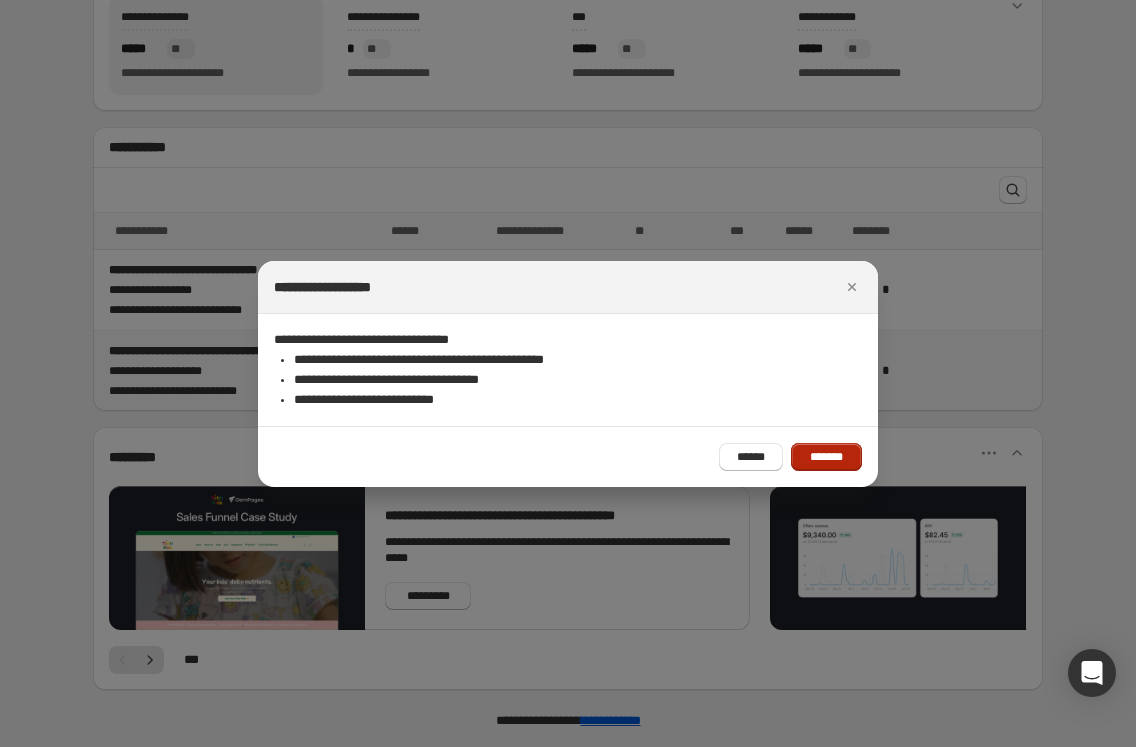 click on "*******" at bounding box center [826, 457] 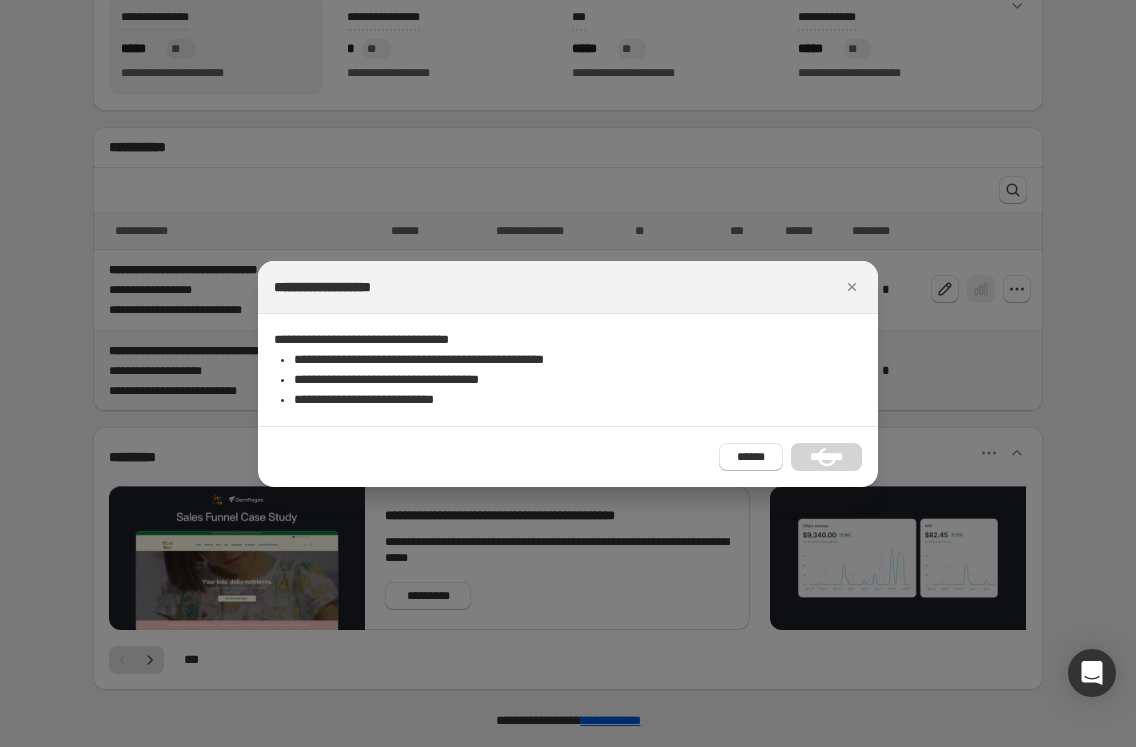 scroll, scrollTop: 171, scrollLeft: 0, axis: vertical 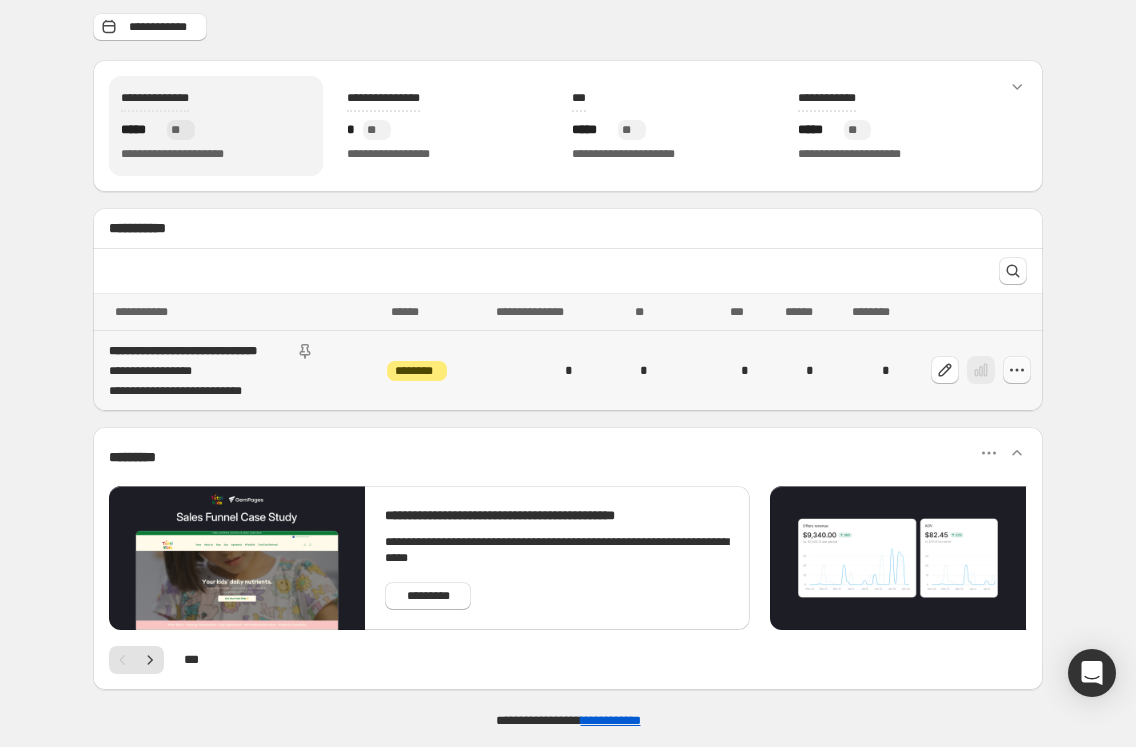 click 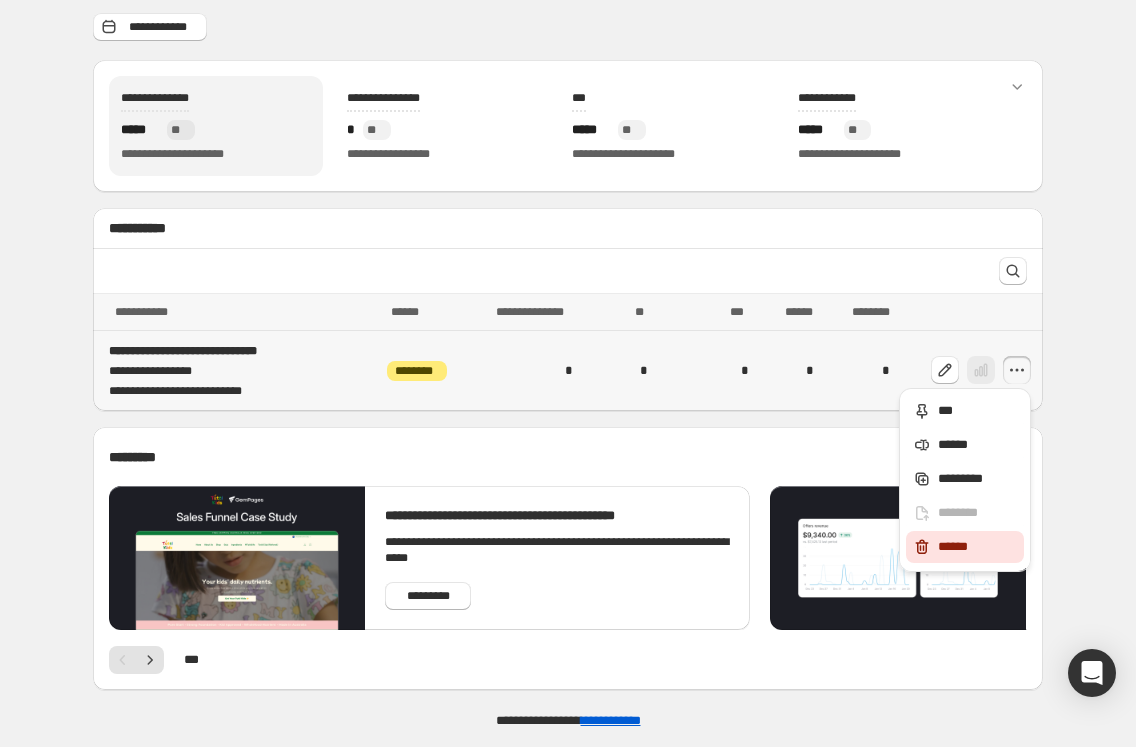 click on "******" at bounding box center (978, 547) 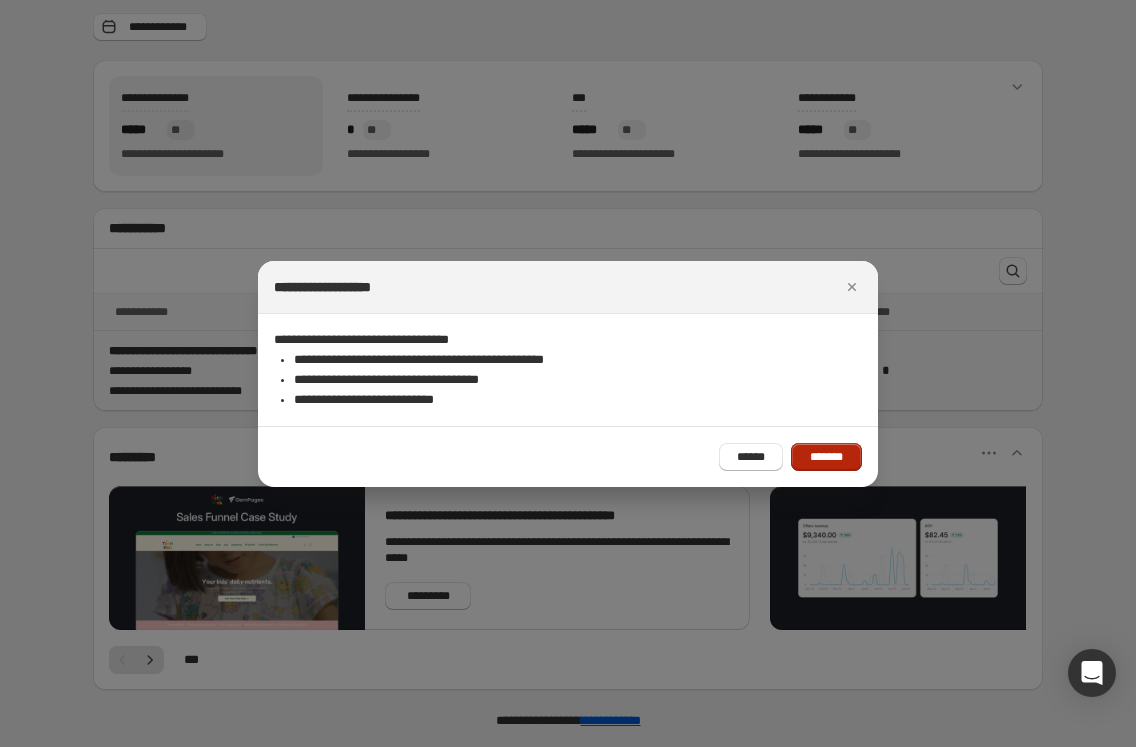 click on "*******" at bounding box center (826, 457) 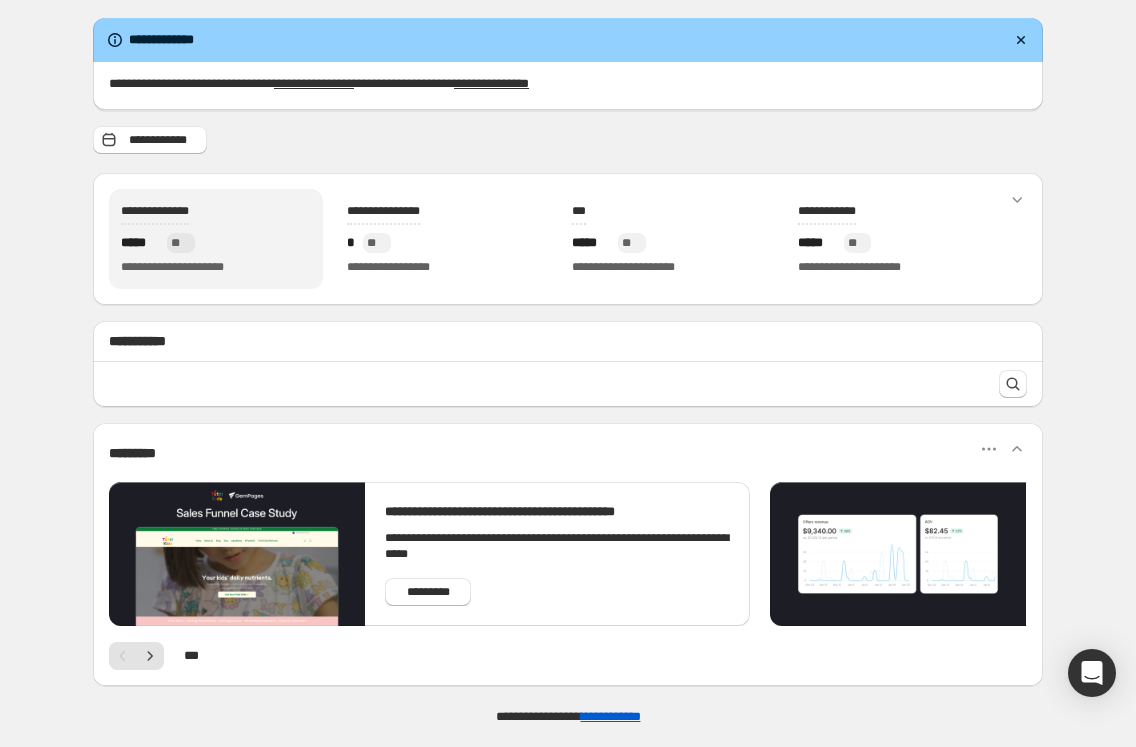 scroll, scrollTop: 52, scrollLeft: 0, axis: vertical 